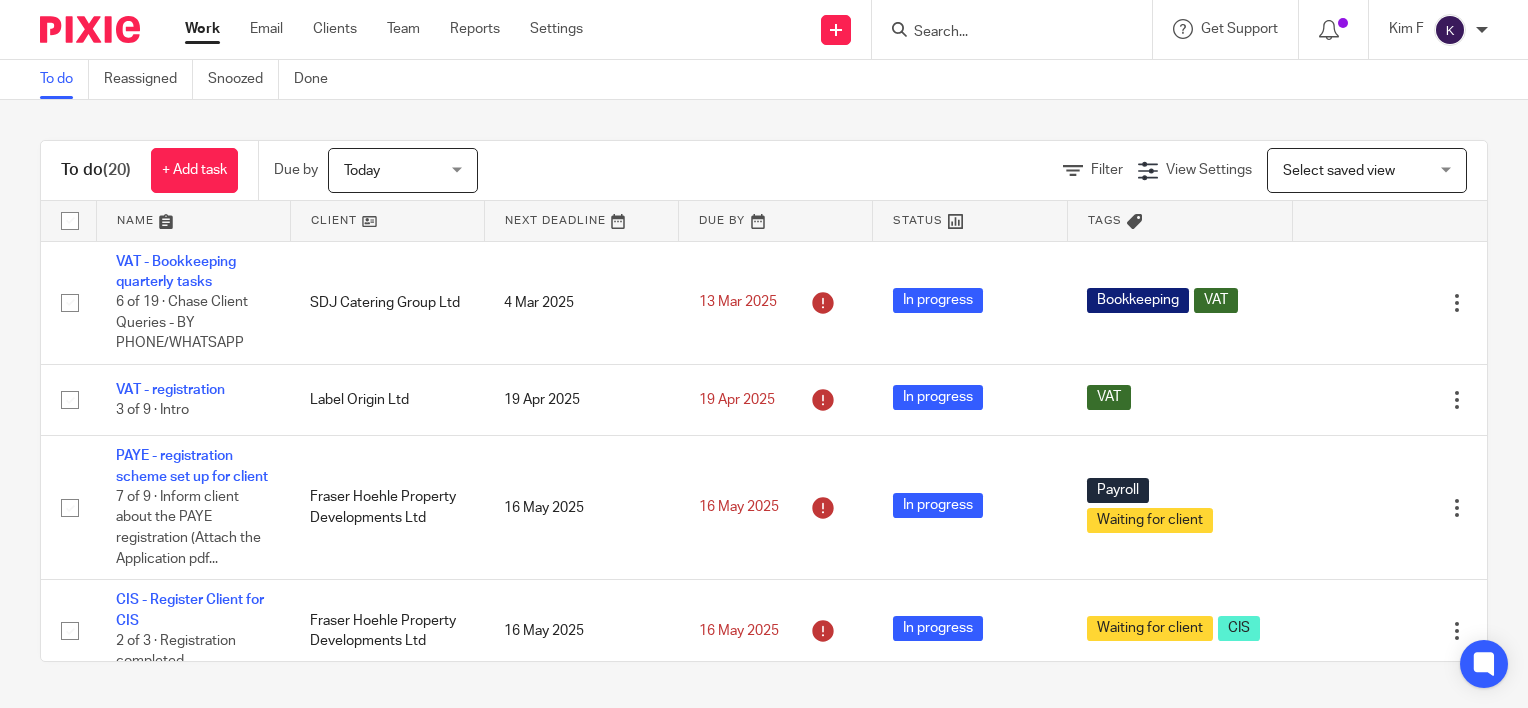 scroll, scrollTop: 0, scrollLeft: 0, axis: both 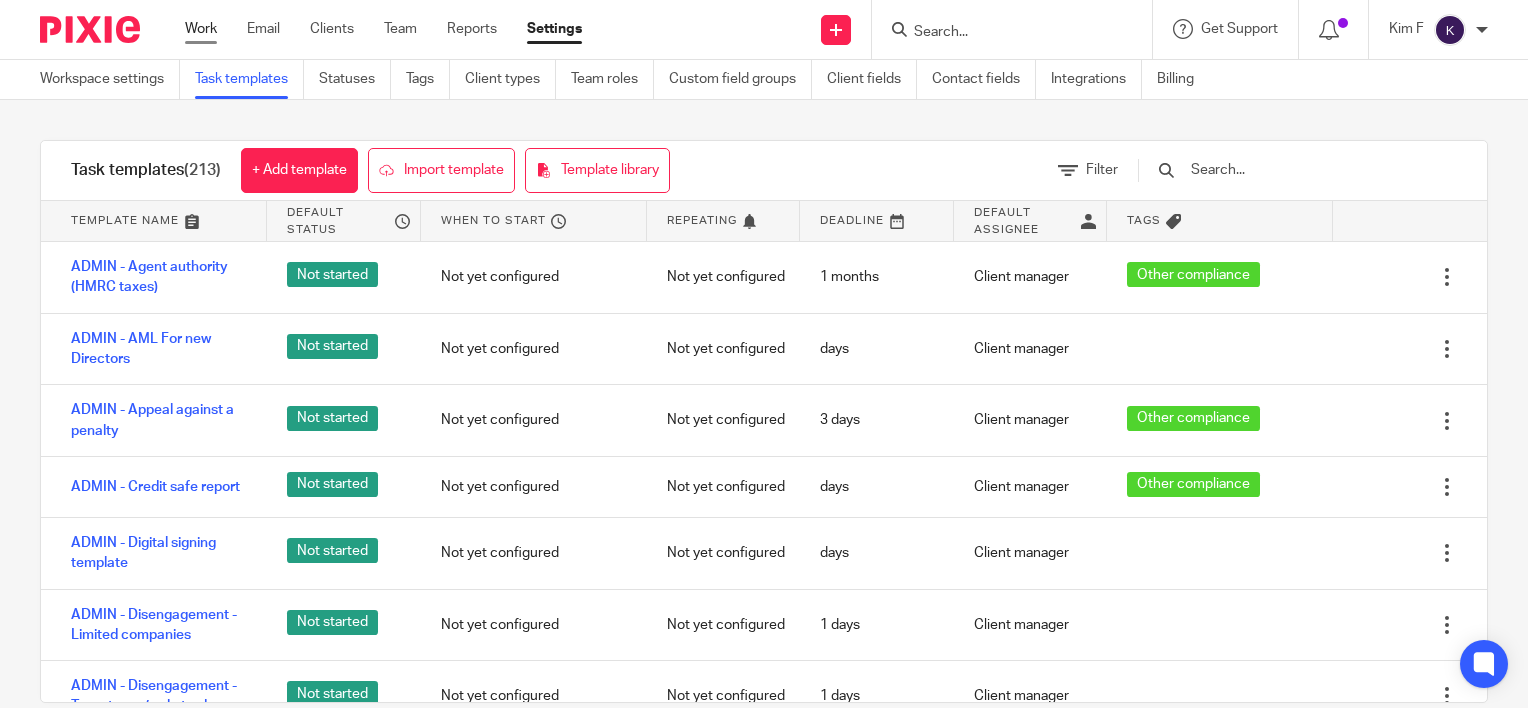 click on "Work" at bounding box center (201, 29) 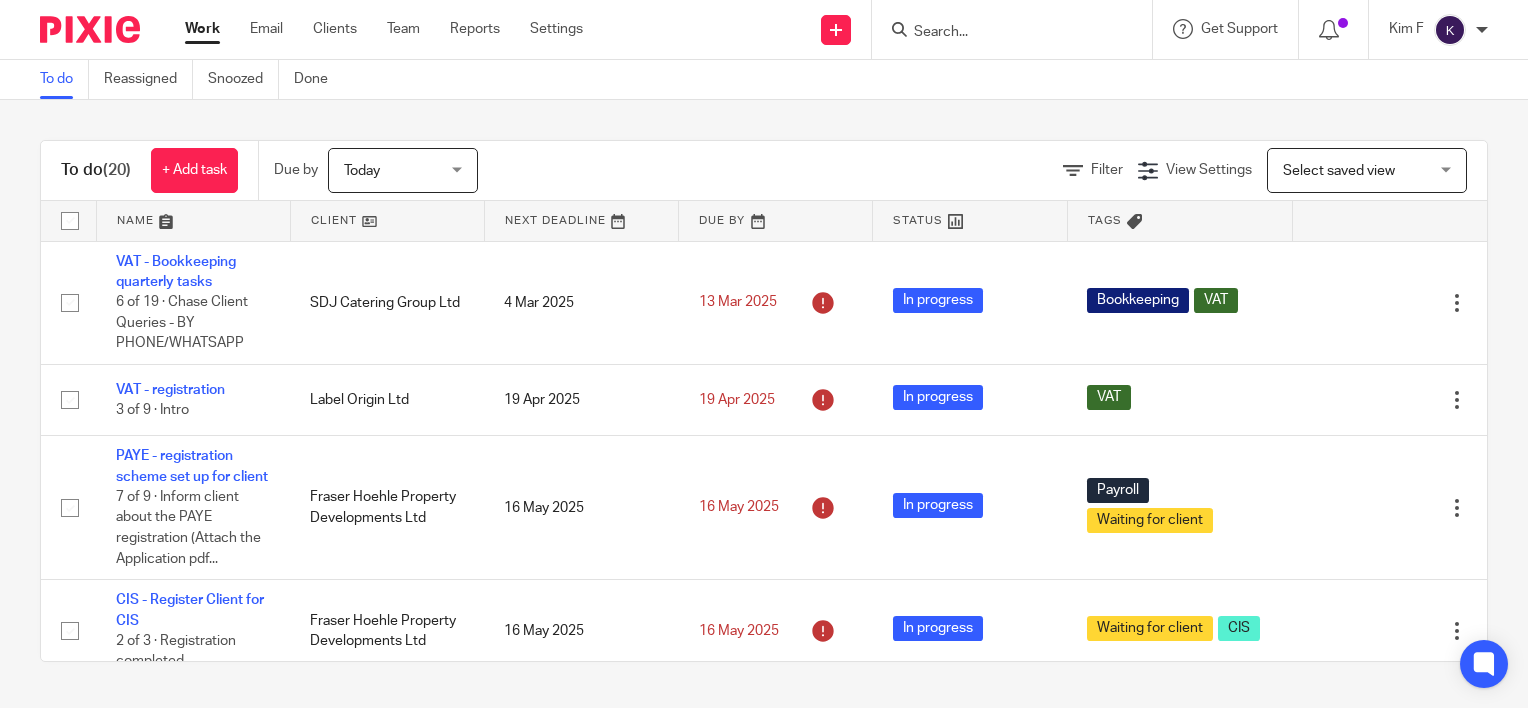 scroll, scrollTop: 0, scrollLeft: 0, axis: both 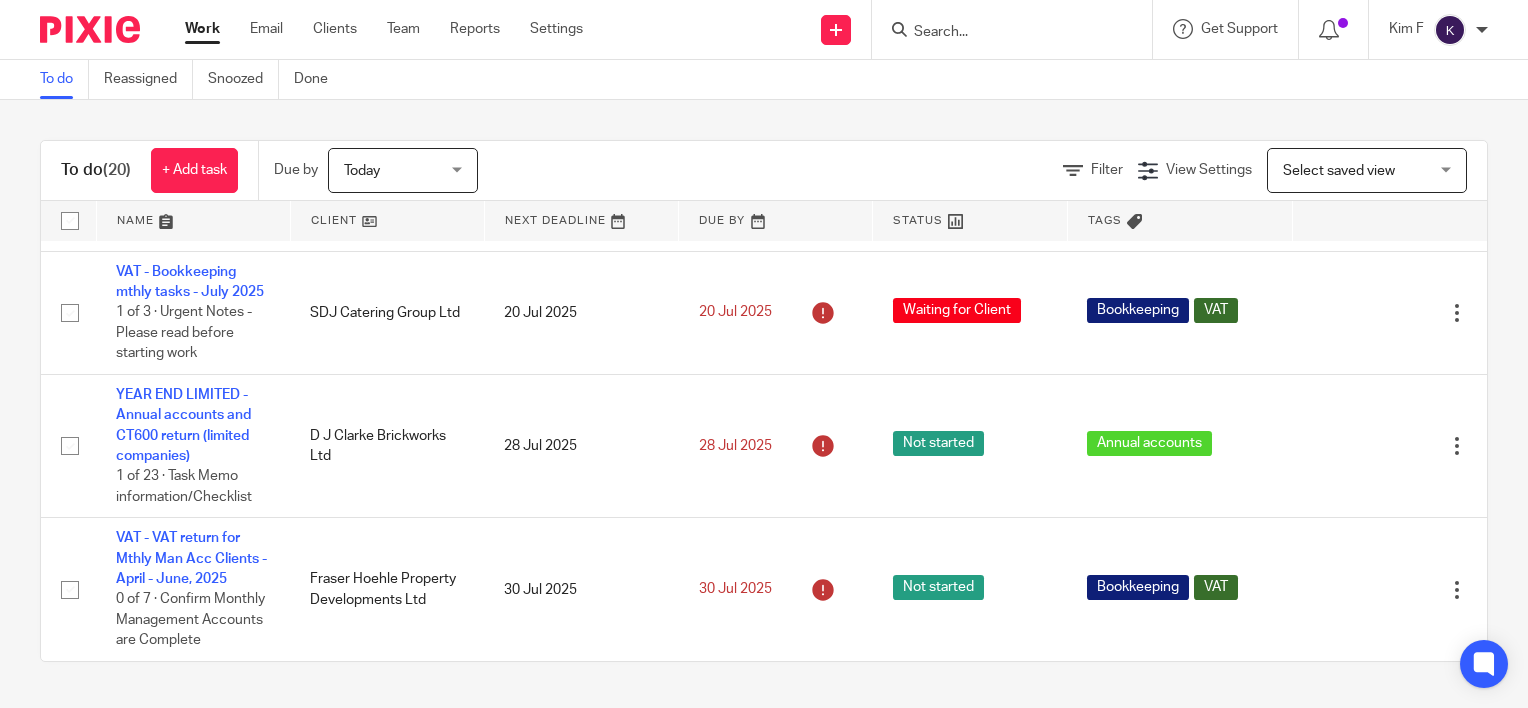 click on "Today" at bounding box center (397, 170) 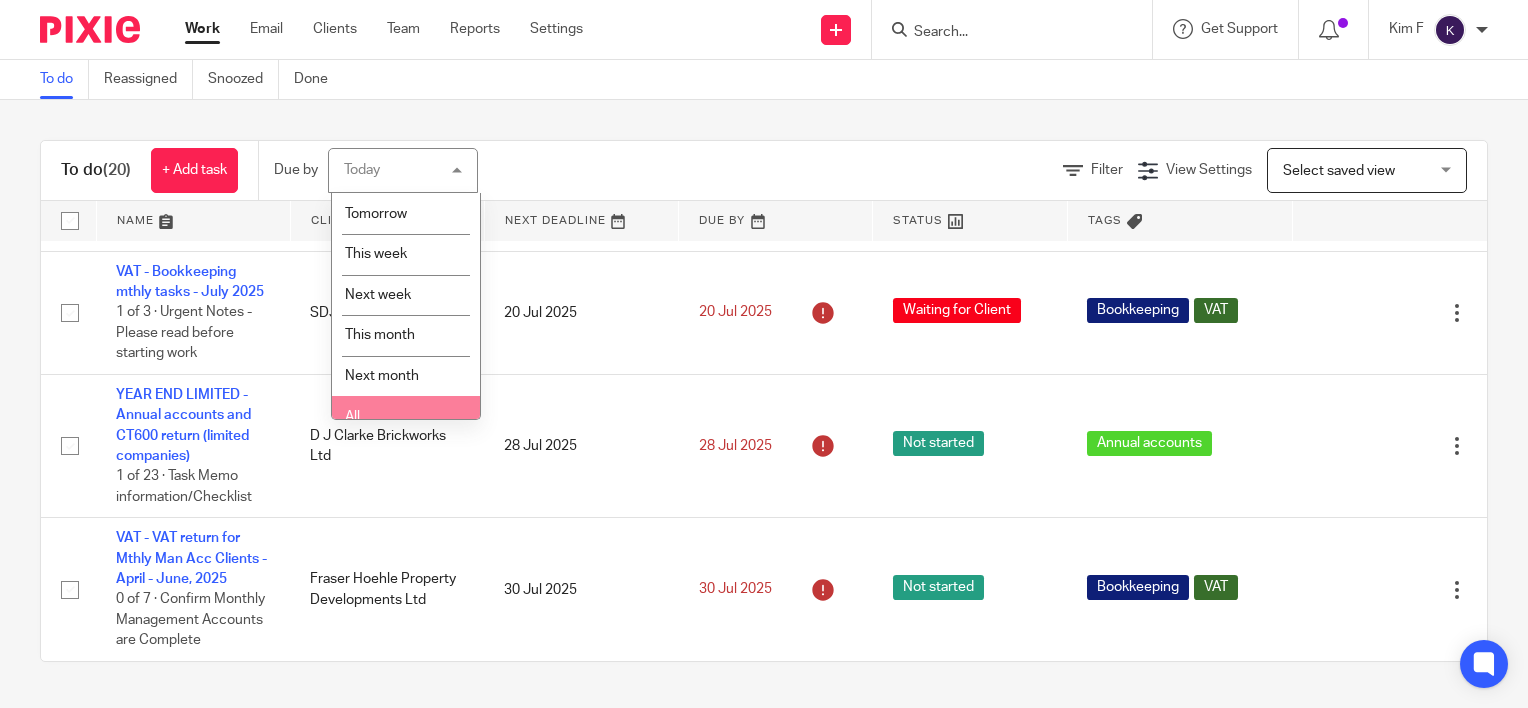 scroll, scrollTop: 60, scrollLeft: 0, axis: vertical 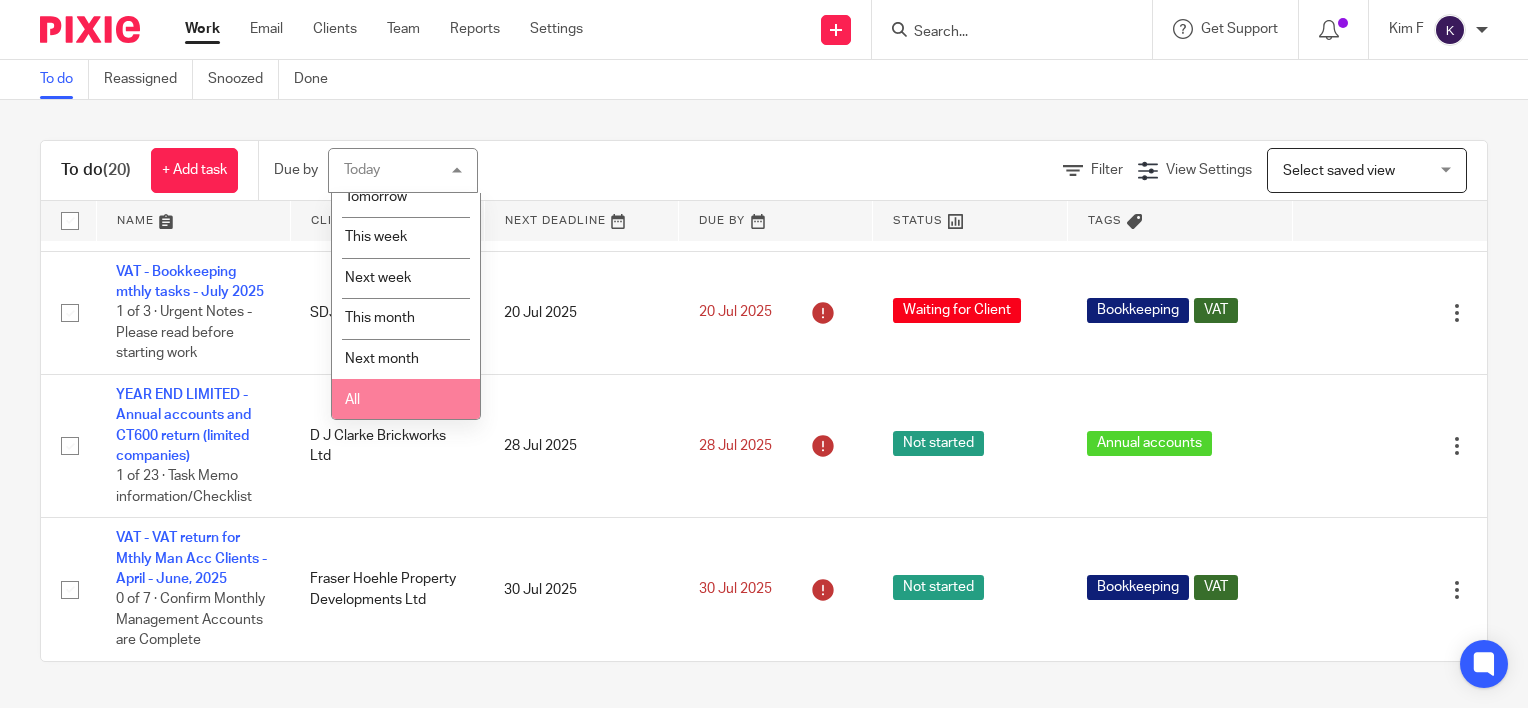 click on "All" at bounding box center [406, 399] 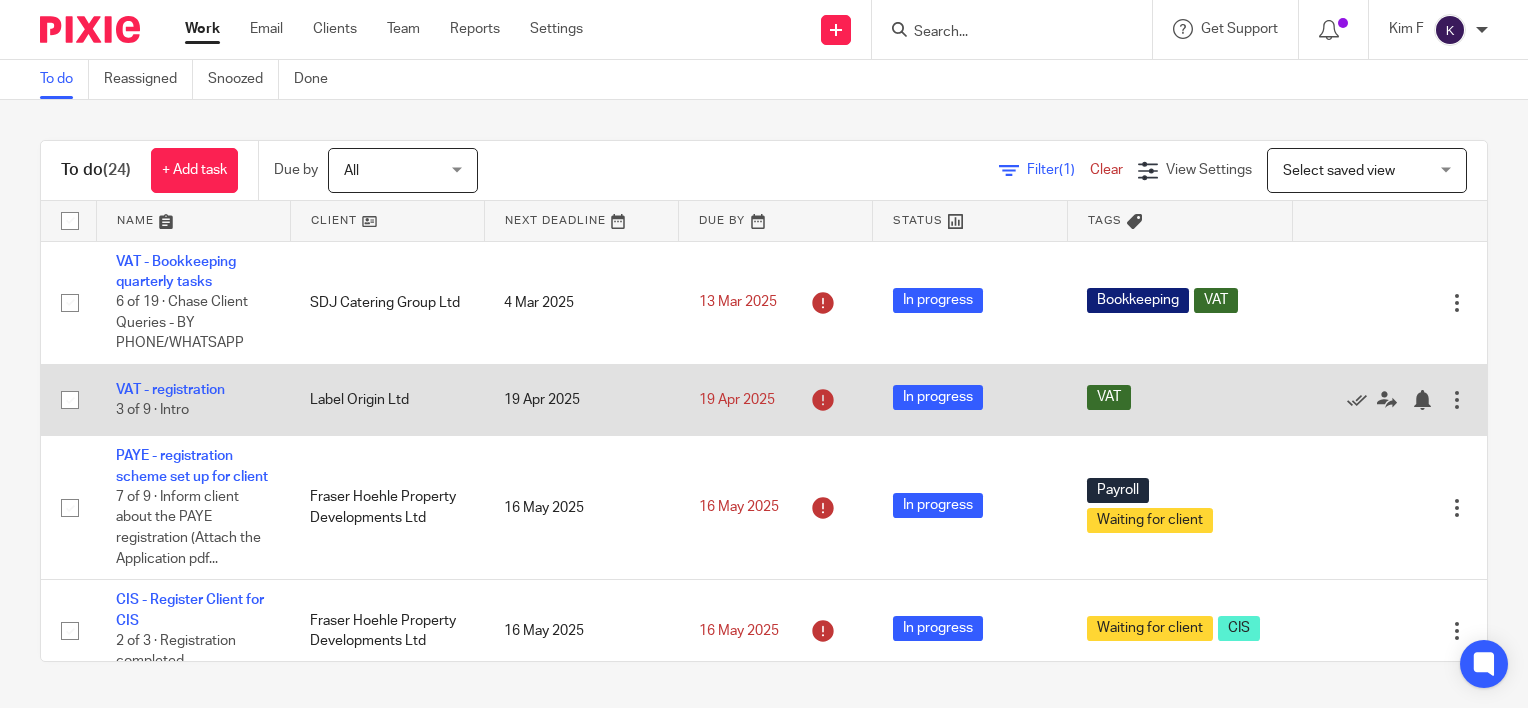 scroll, scrollTop: 0, scrollLeft: 0, axis: both 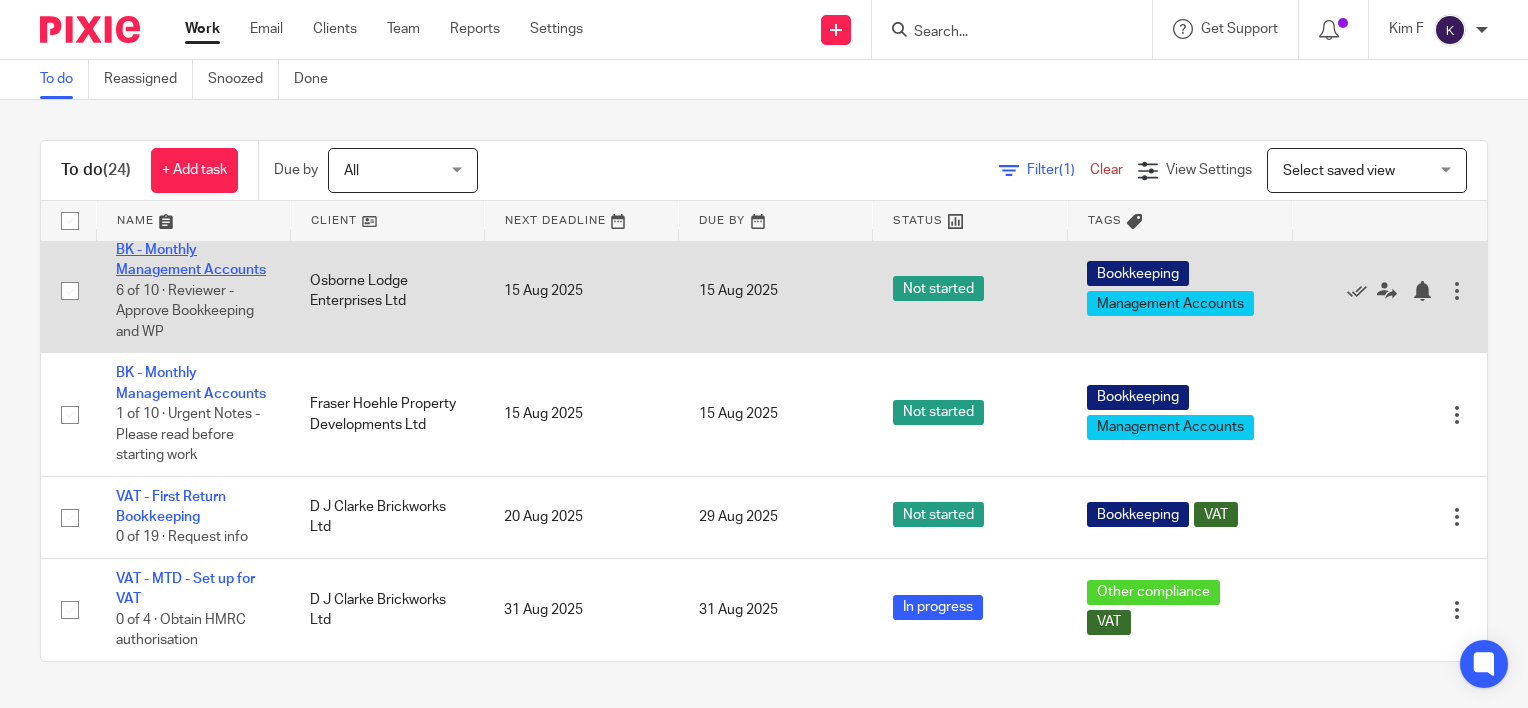 click on "BK - Monthly Management Accounts" at bounding box center [191, 260] 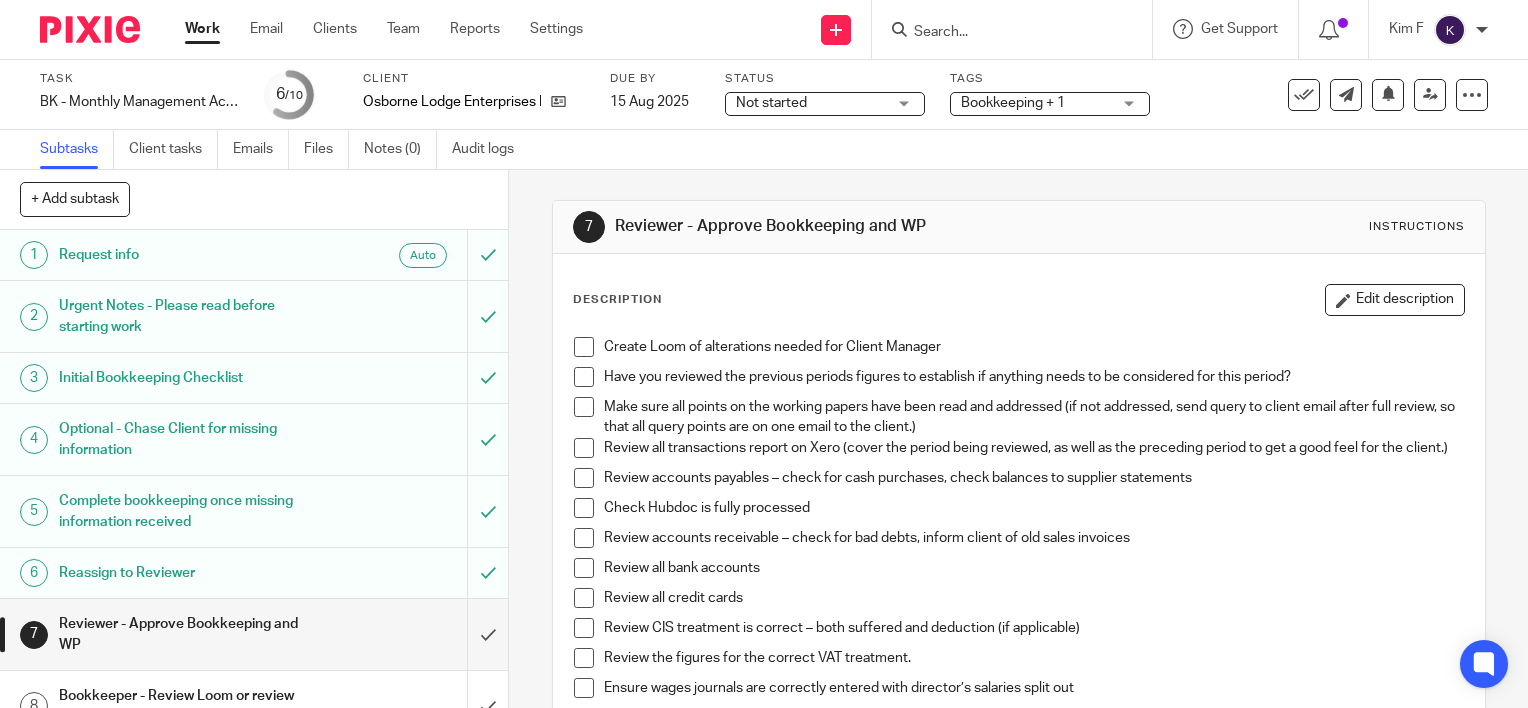 scroll, scrollTop: 0, scrollLeft: 0, axis: both 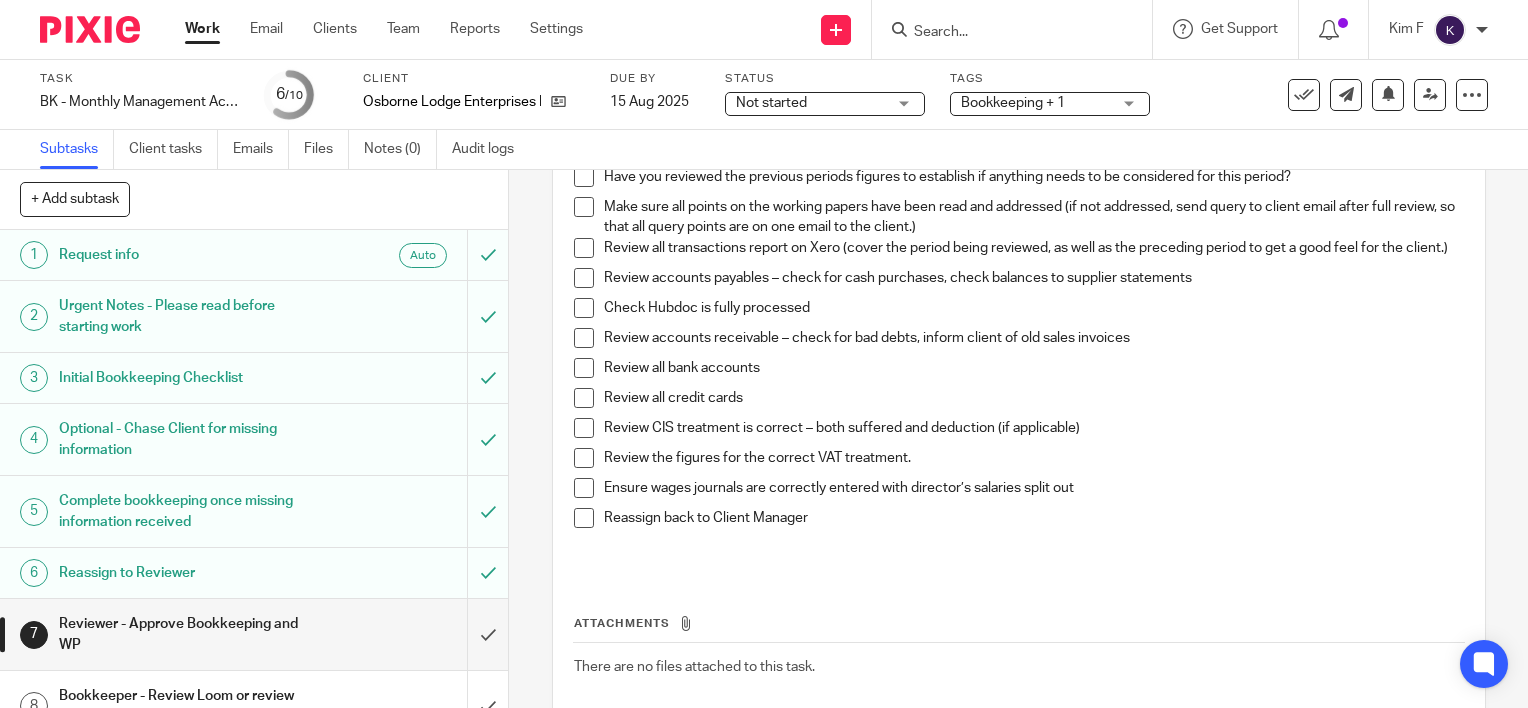 click on "Create Loom of alterations needed for Client Manager Have you reviewed the previous periods figures to establish if anything needs to be considered for this period? Make sure all points on the working papers have been read and addressed (if not addressed, send query to client email after full review, so that all query points are on one email to the client.) Review all transactions report on Xero (cover the period being reviewed, as well as the preceding period to get a good feel for the client.) Review accounts payables – check for cash purchases, check balances to supplier statements Check Hubdoc is fully processed Review accounts receivable – check for bad debts, inform client of old sales invoices Review all bank accounts Review all credit cards Review CIS treatment is correct – both suffered and deduction (if applicable) Review the figures for the correct VAT treatment. Ensure wages journals are correctly entered with director’s salaries split out" at bounding box center [1019, 350] 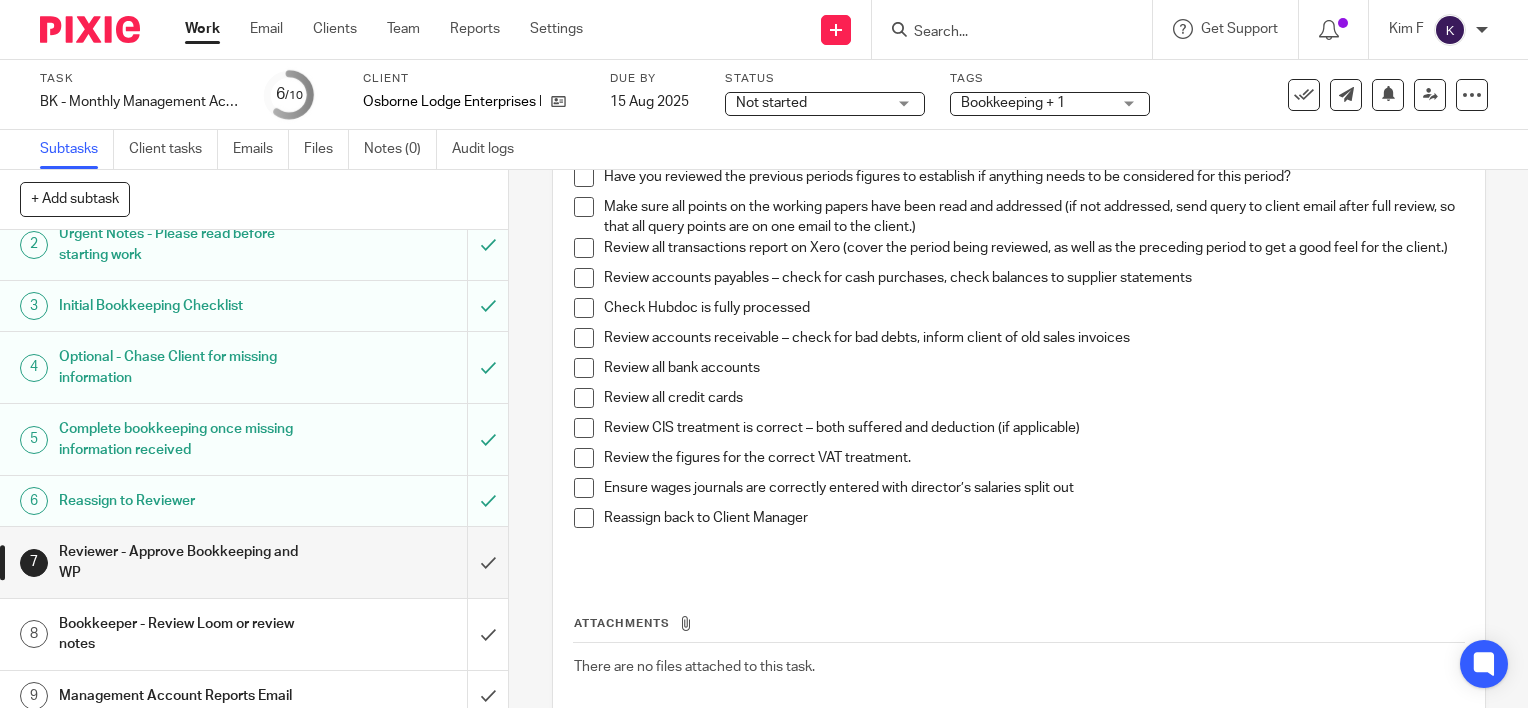 scroll, scrollTop: 135, scrollLeft: 0, axis: vertical 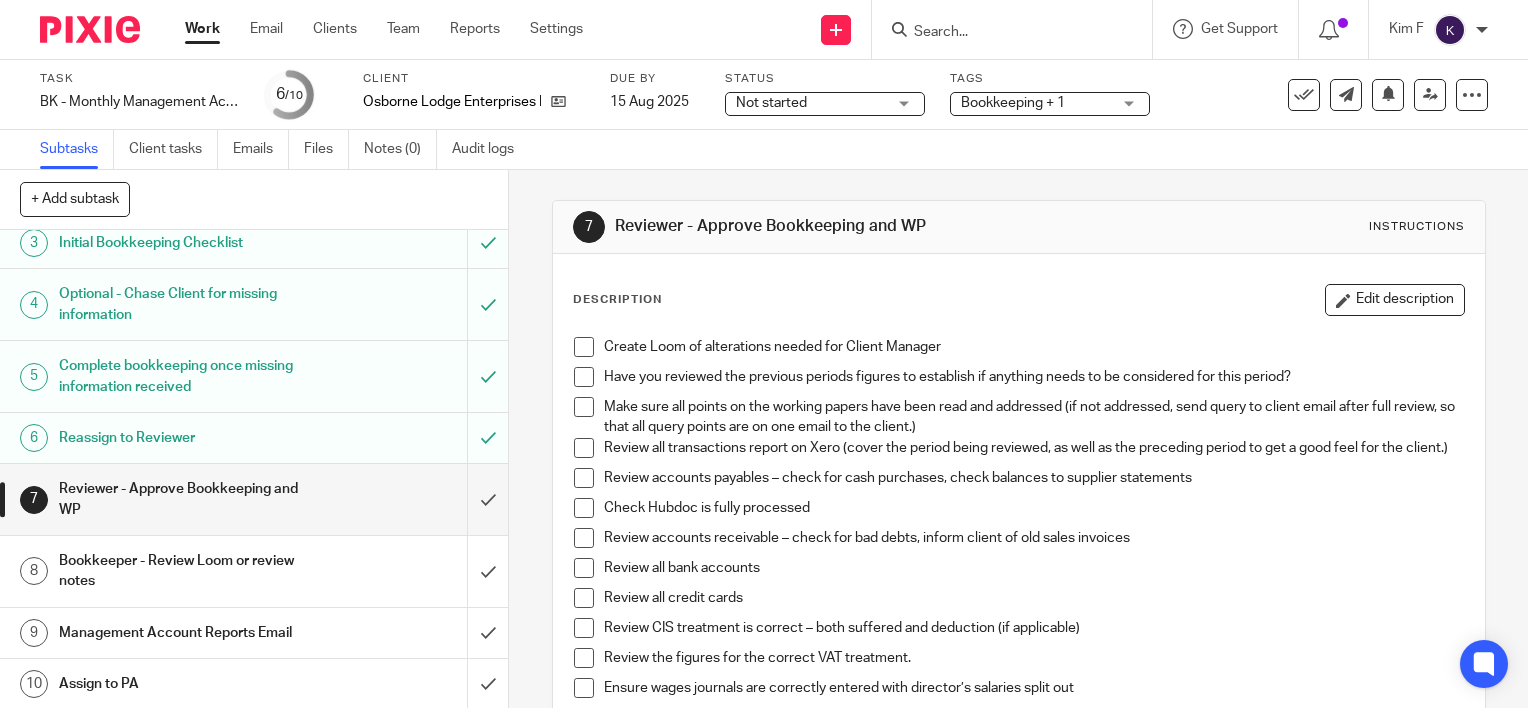 click at bounding box center (1002, 33) 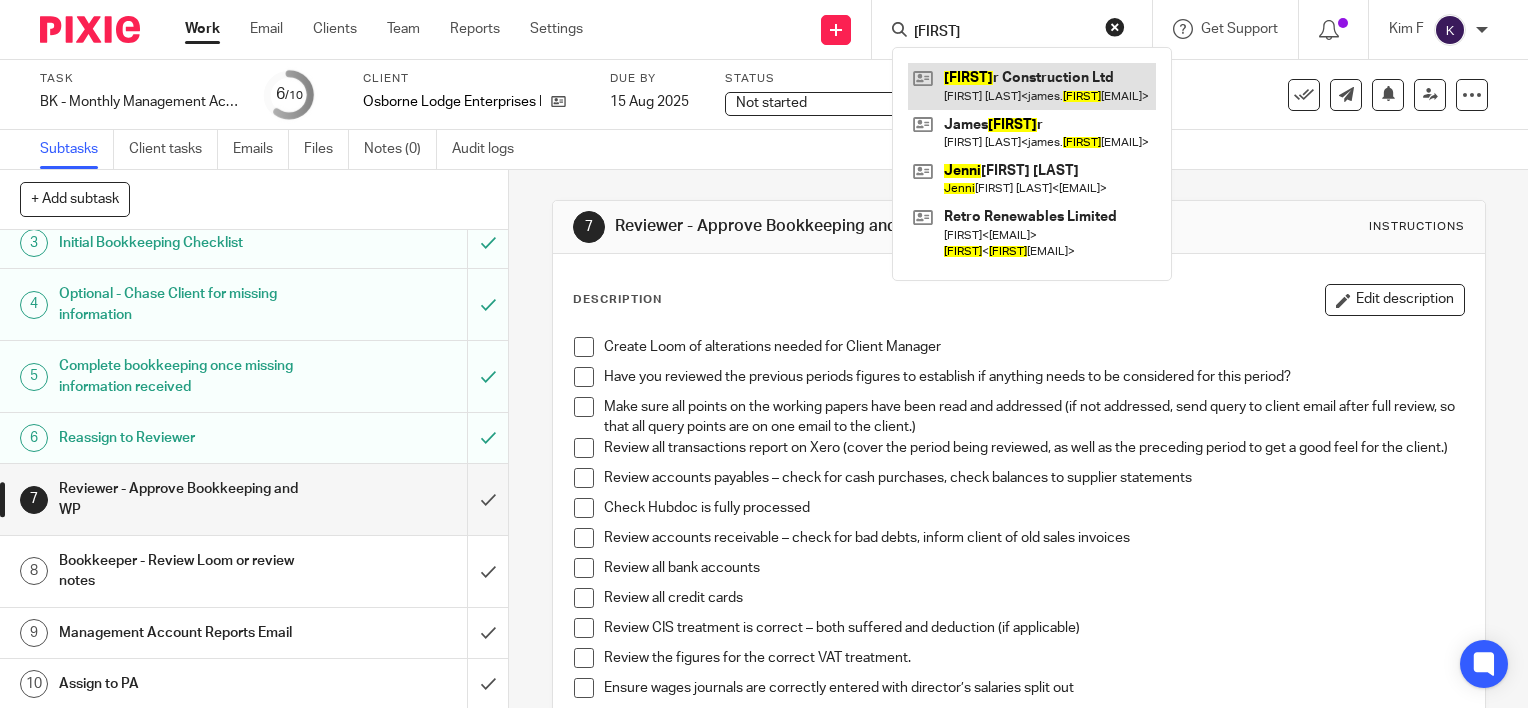 type on "jenne" 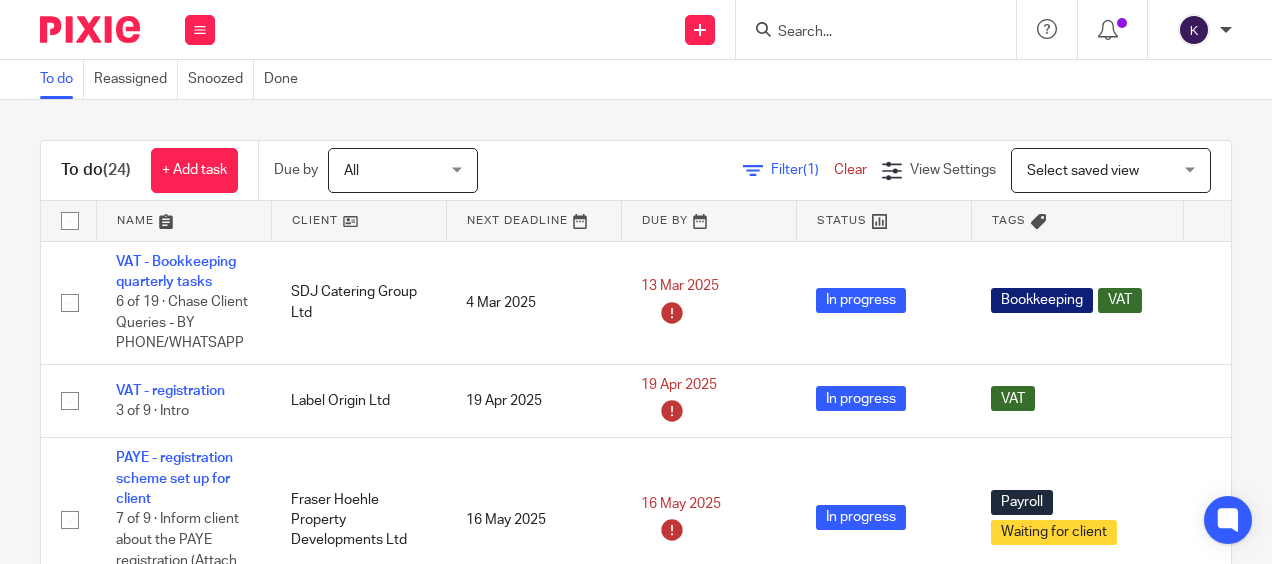 scroll, scrollTop: 0, scrollLeft: 0, axis: both 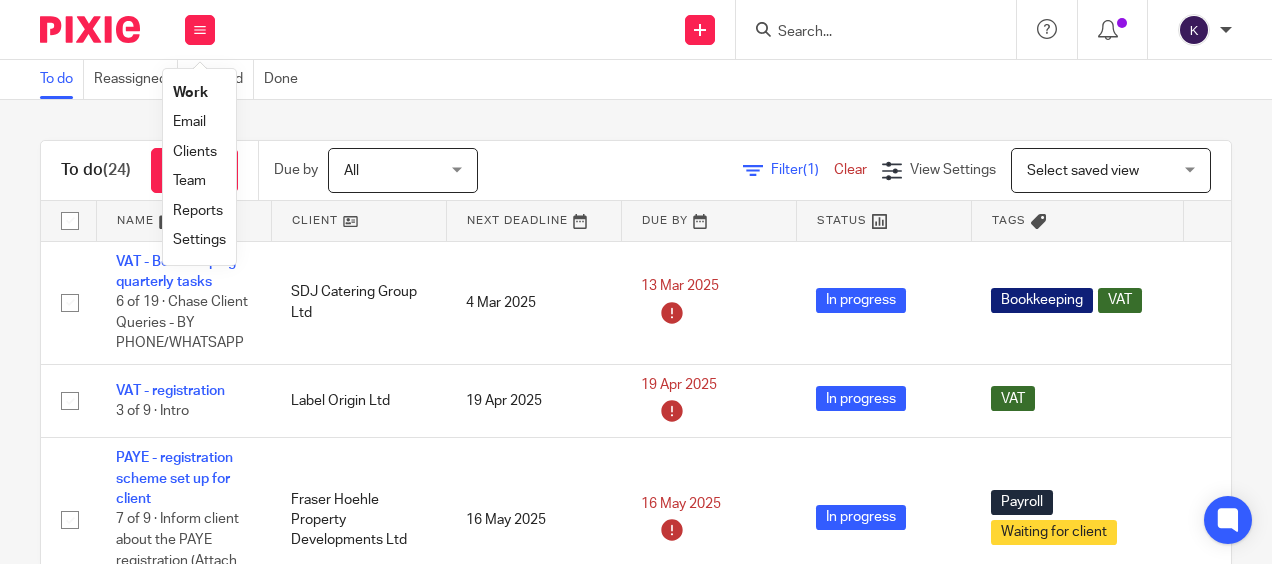 click on "Settings" at bounding box center (199, 240) 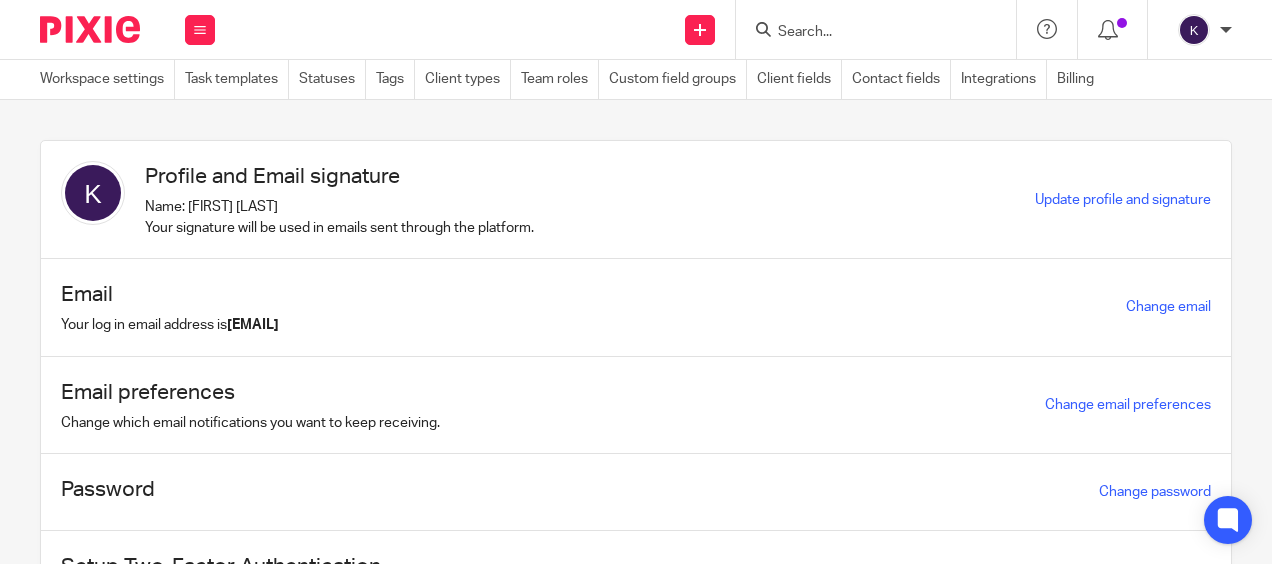 scroll, scrollTop: 0, scrollLeft: 0, axis: both 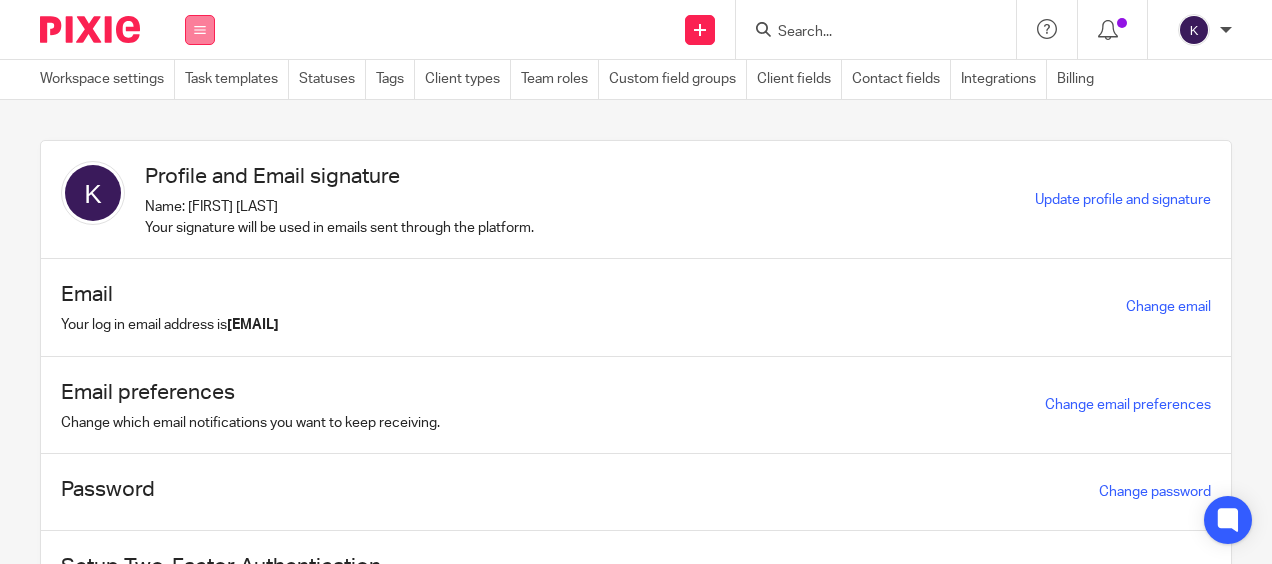click at bounding box center [200, 30] 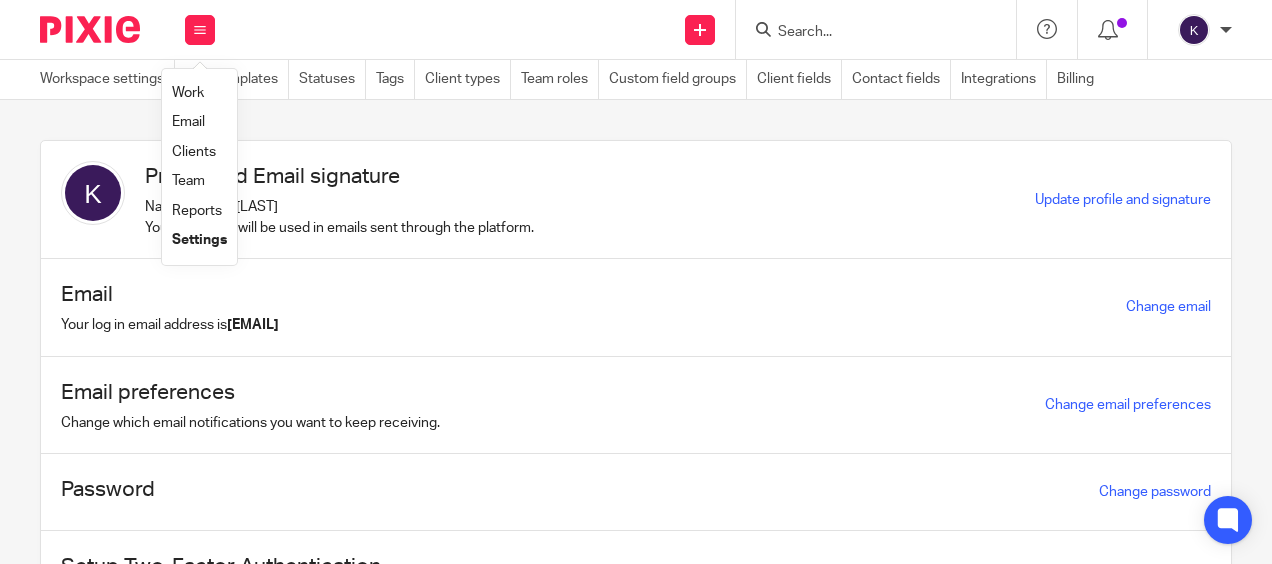 click on "Work" at bounding box center [188, 93] 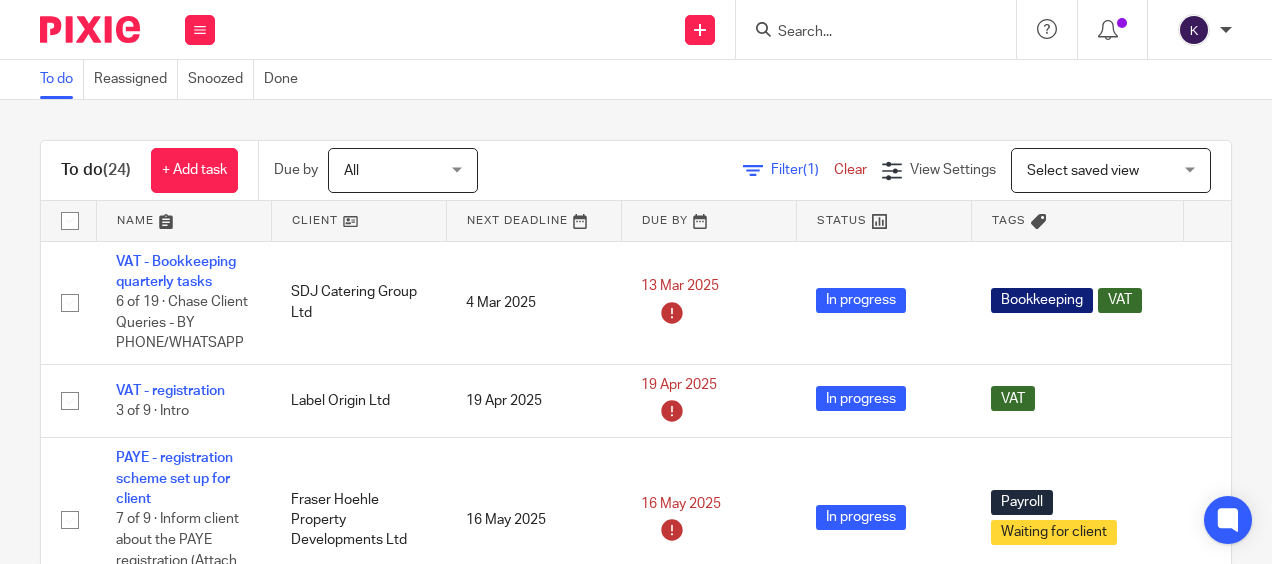 scroll, scrollTop: 0, scrollLeft: 0, axis: both 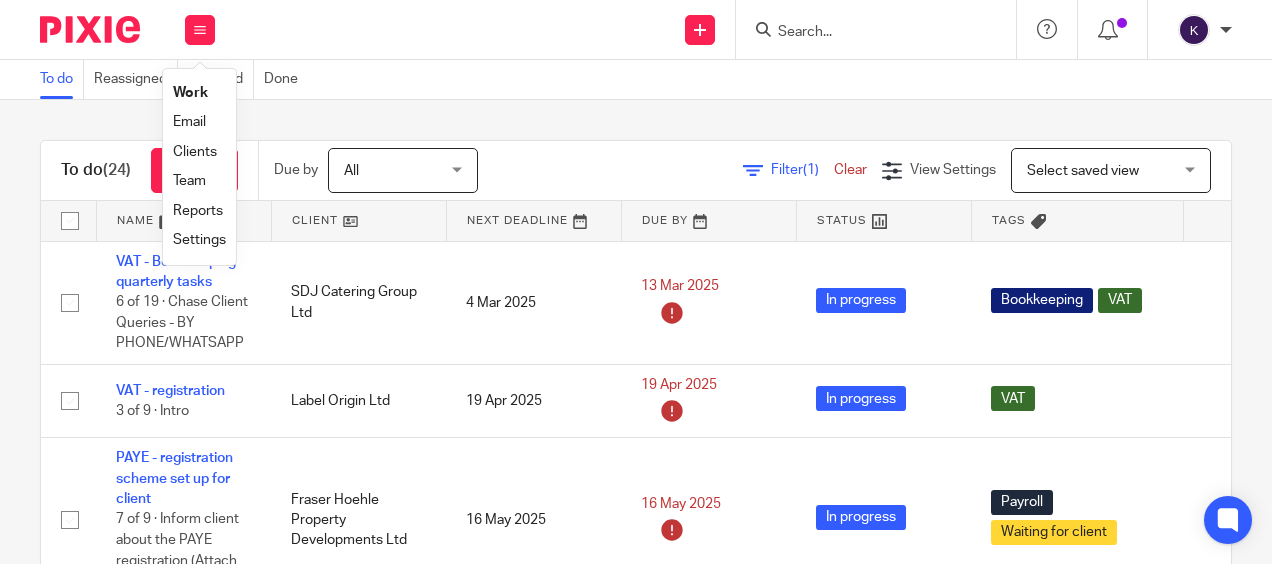 click on "Settings" at bounding box center (199, 240) 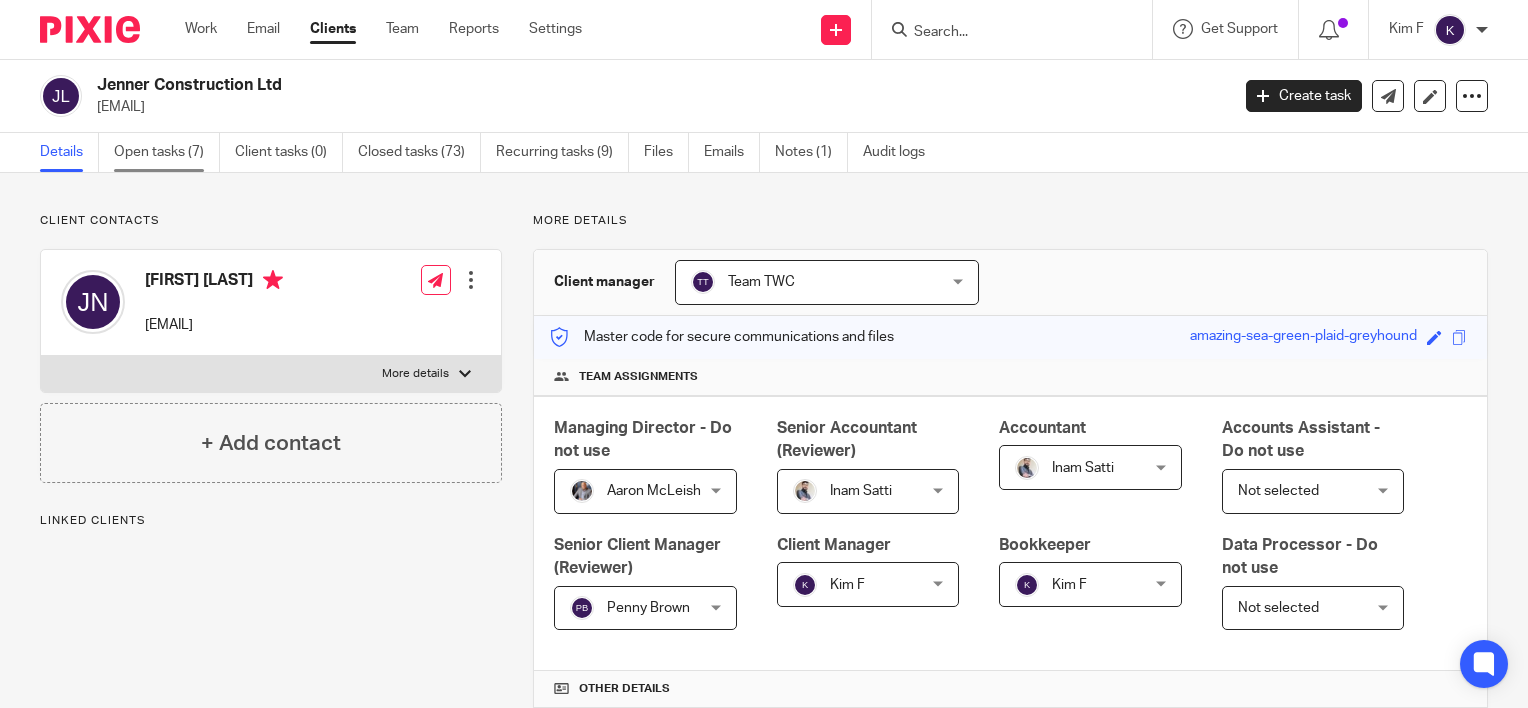scroll, scrollTop: 0, scrollLeft: 0, axis: both 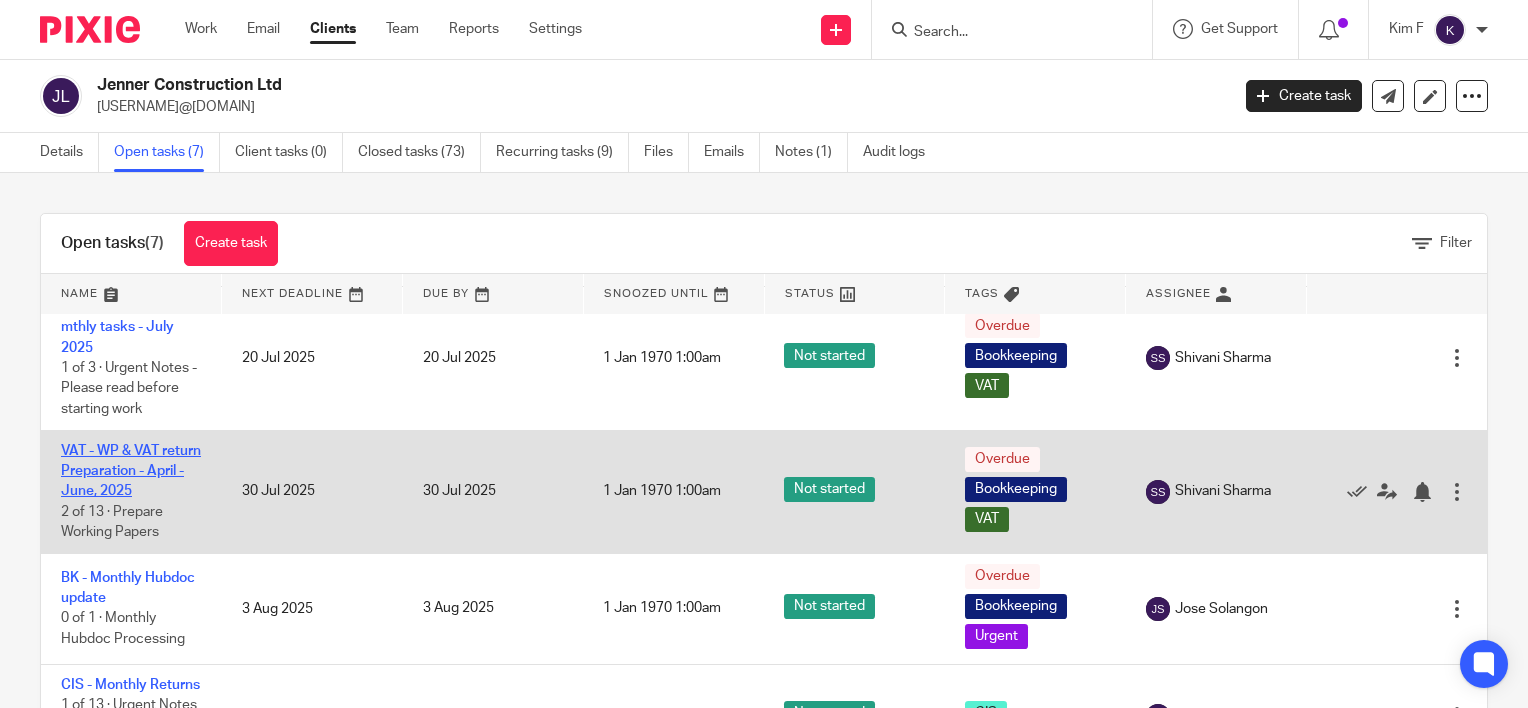 click on "VAT - WP & VAT return Preparation - April - June, 2025" at bounding box center (131, 471) 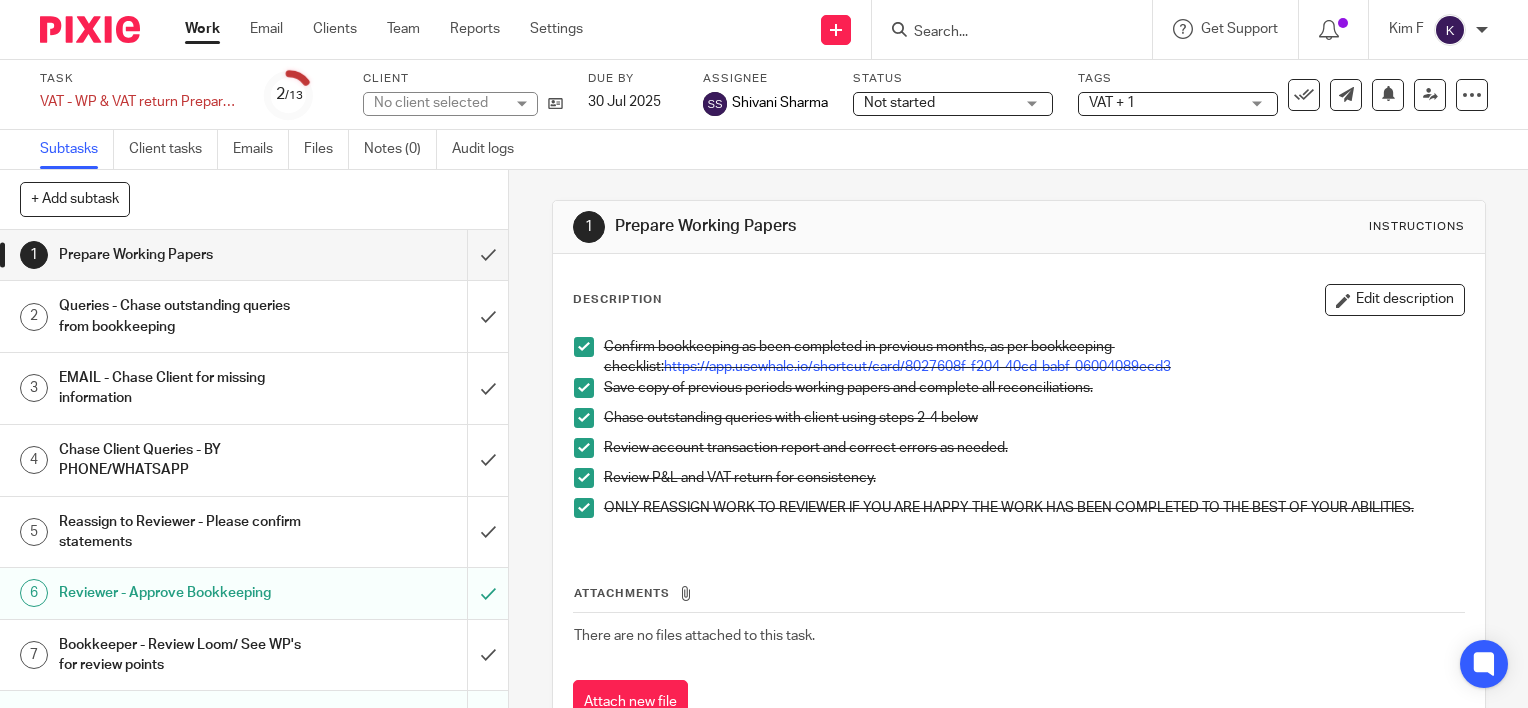 scroll, scrollTop: 0, scrollLeft: 0, axis: both 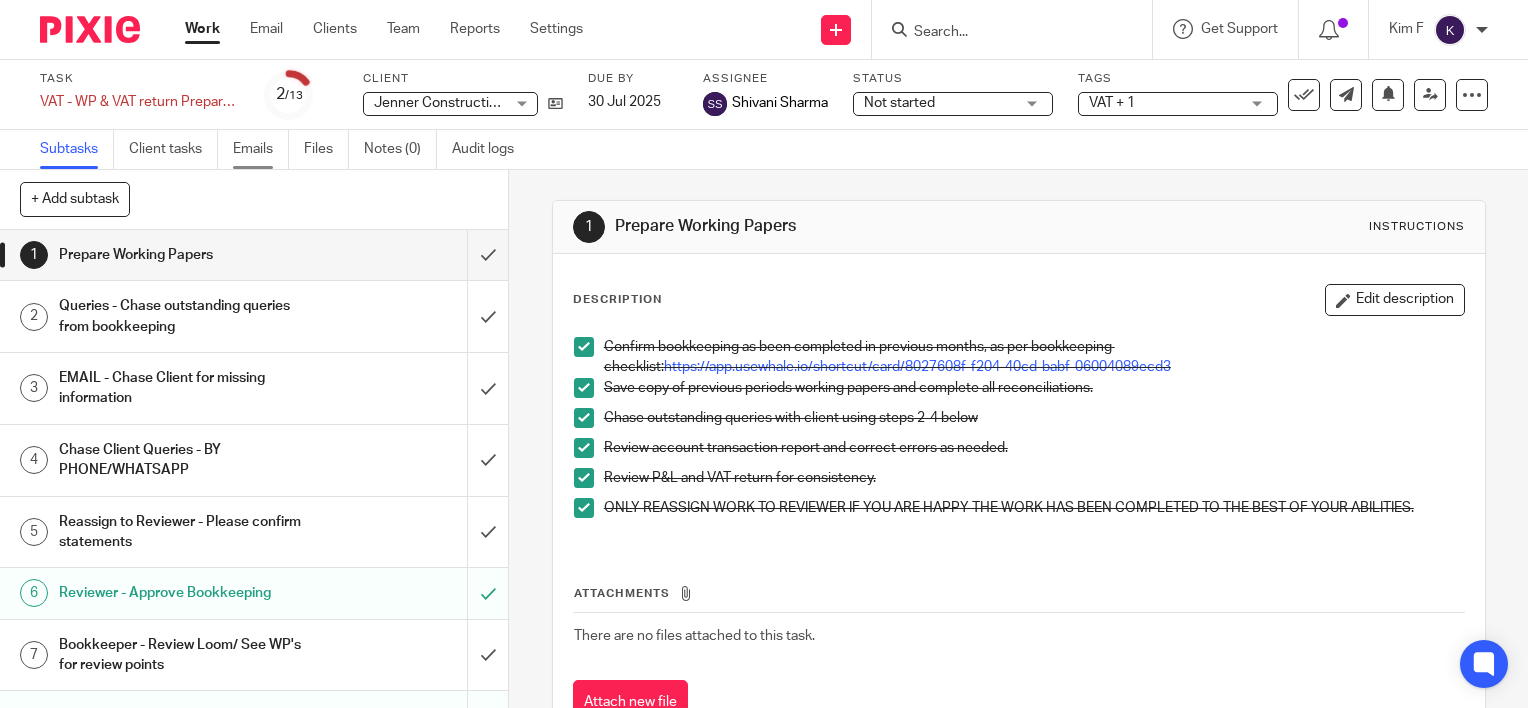 click on "Emails" at bounding box center (261, 149) 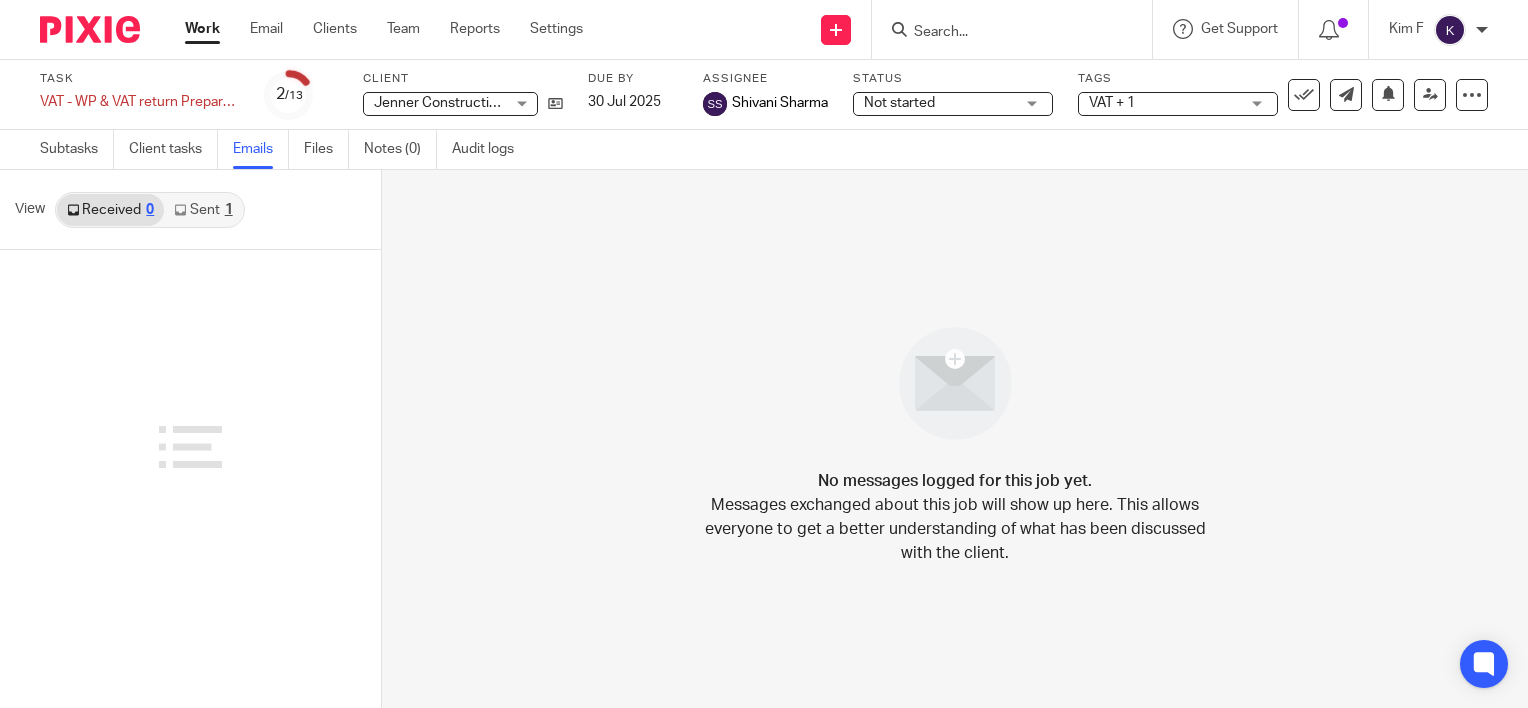 scroll, scrollTop: 0, scrollLeft: 0, axis: both 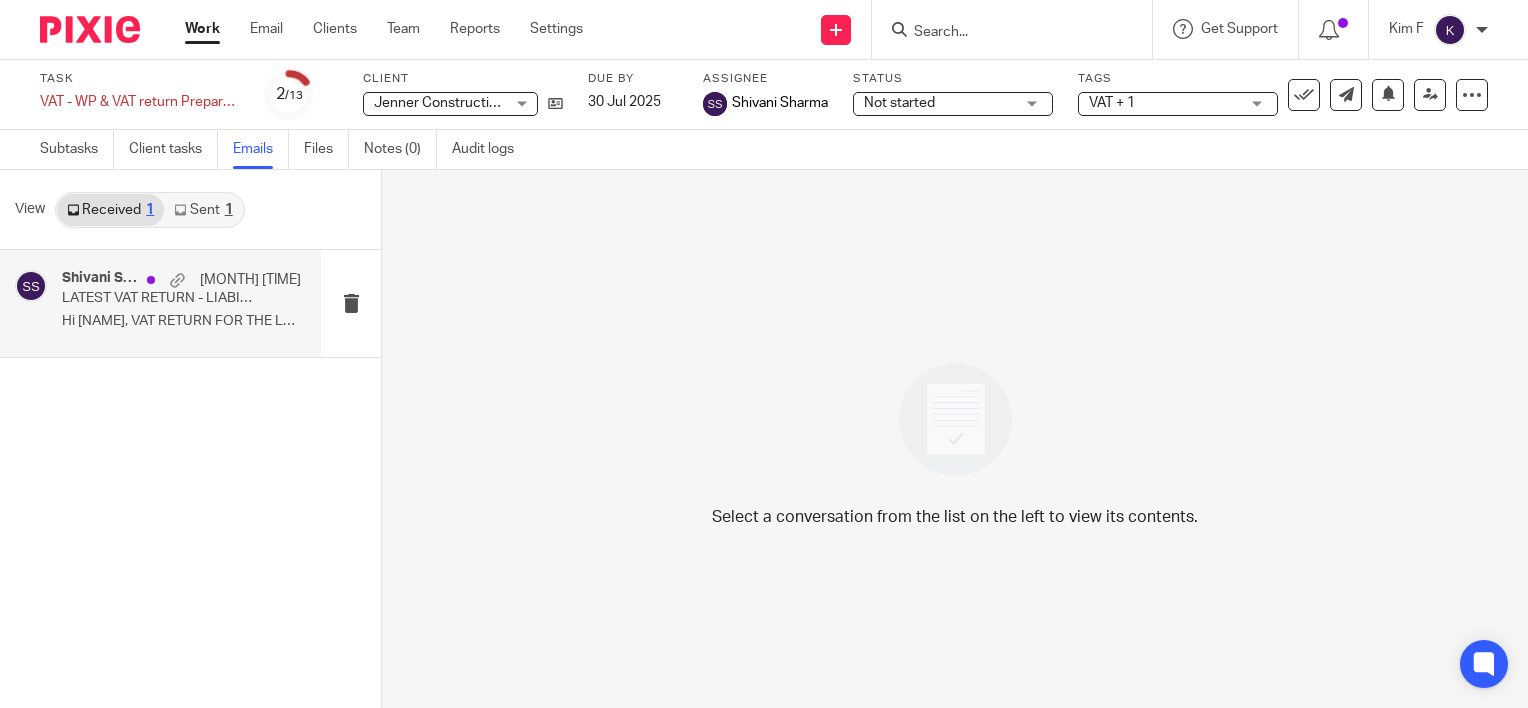 click on "Hi [NAME], VAT RETURN FOR THE LATEST QUARTER..." at bounding box center (181, 321) 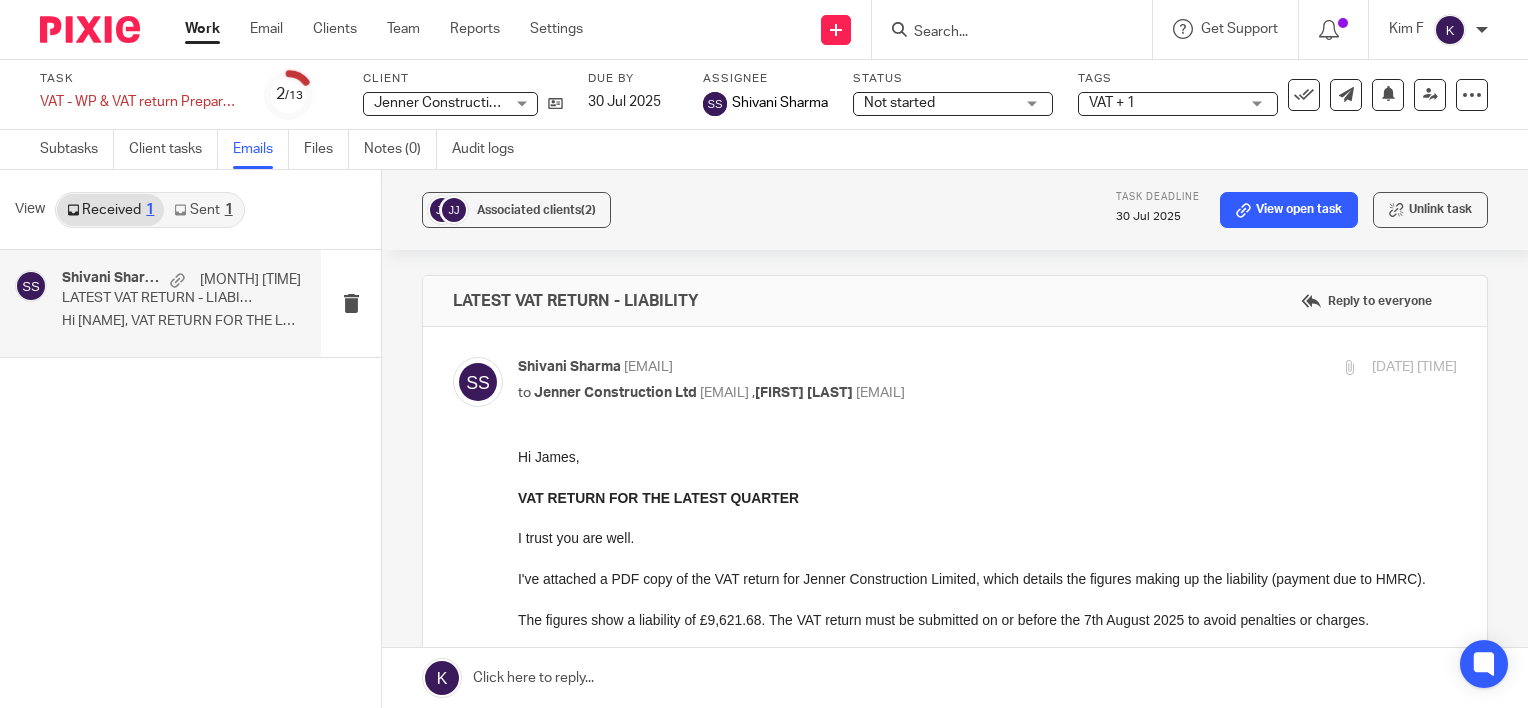 scroll, scrollTop: 0, scrollLeft: 0, axis: both 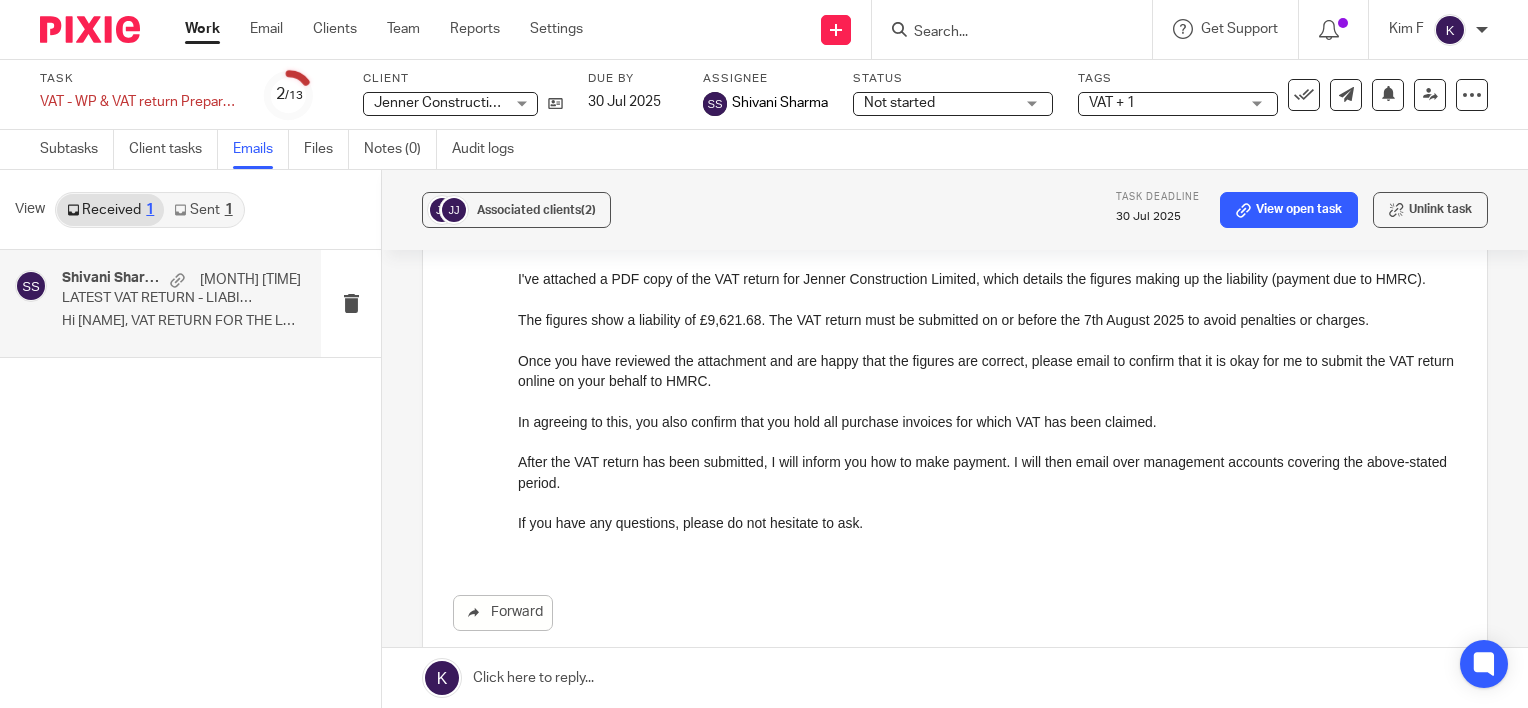 click on "Sent
1" at bounding box center (203, 210) 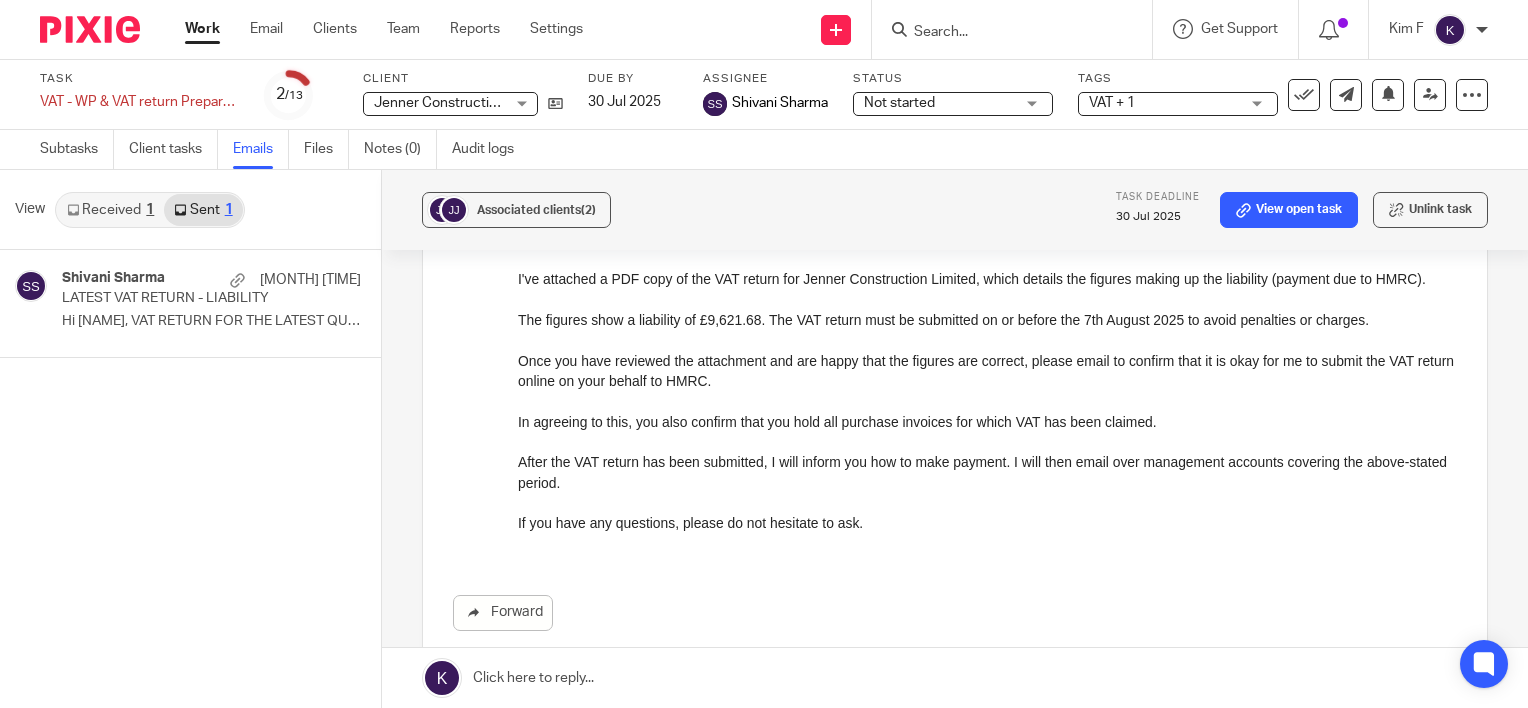 click on "Received
1" at bounding box center [110, 210] 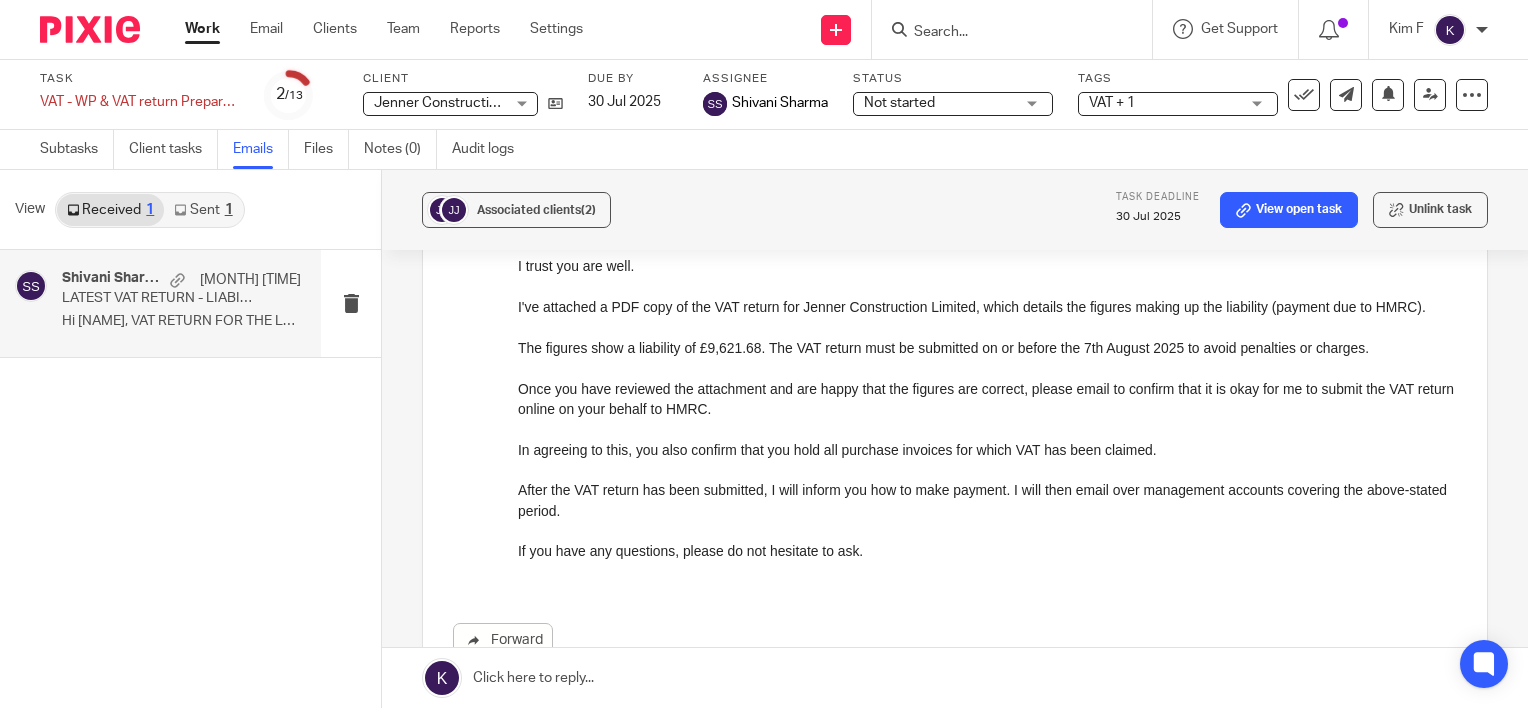 scroll, scrollTop: 0, scrollLeft: 0, axis: both 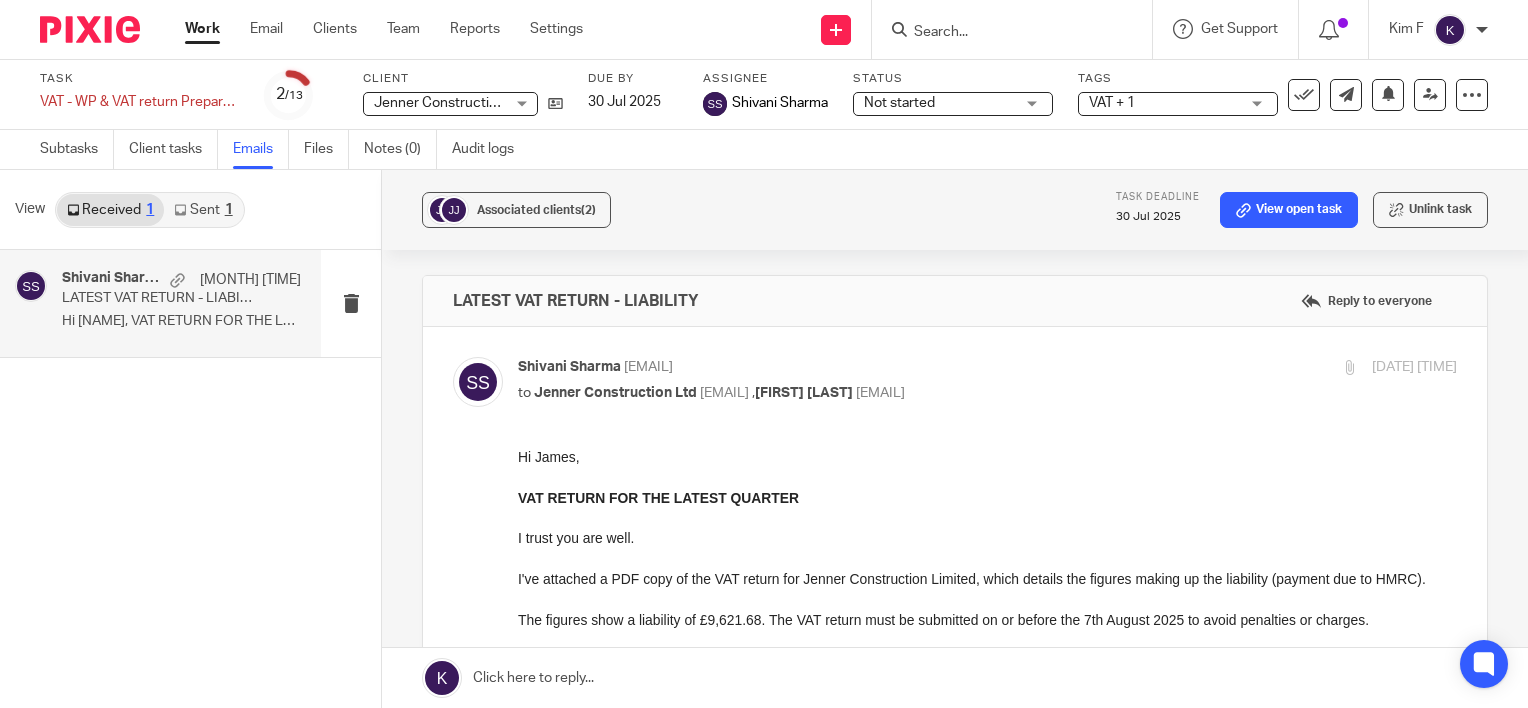 click on "Sent
1" at bounding box center [203, 210] 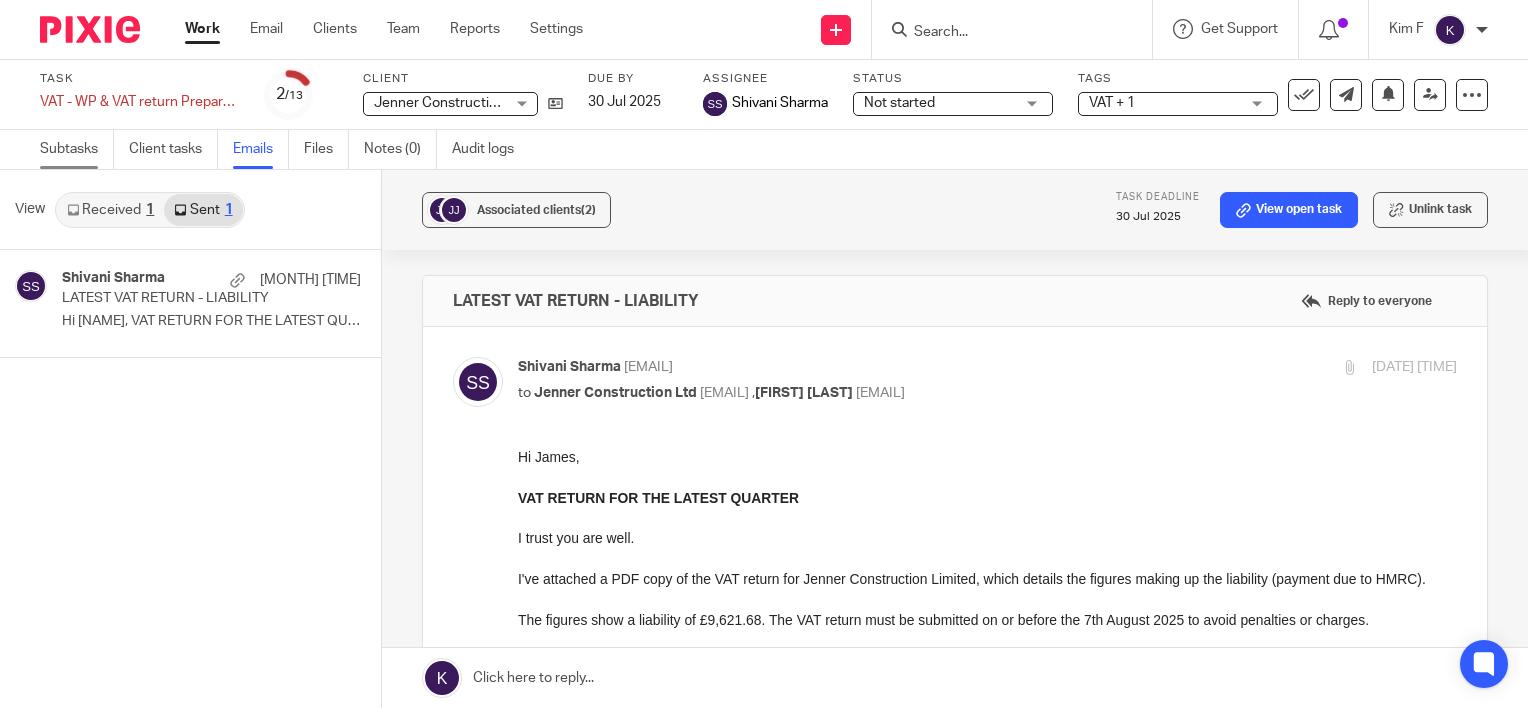 click on "Subtasks" at bounding box center (77, 149) 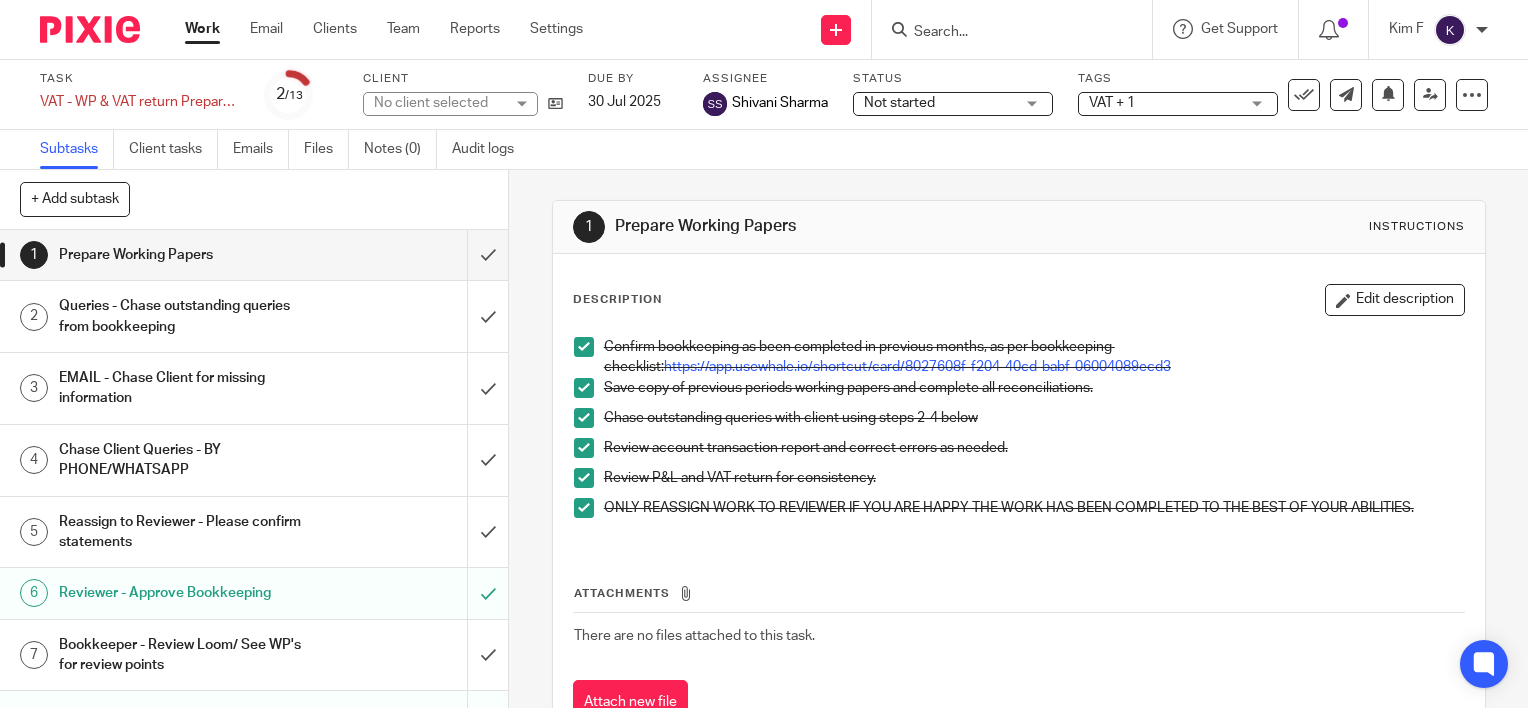scroll, scrollTop: 0, scrollLeft: 0, axis: both 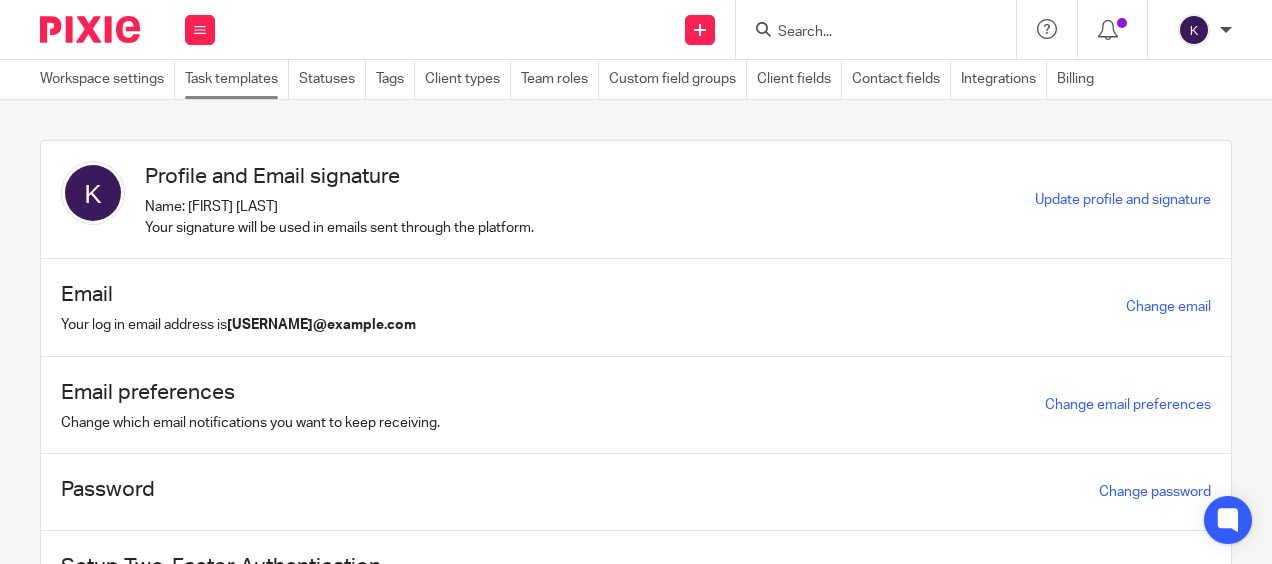 click on "Task templates" at bounding box center (237, 79) 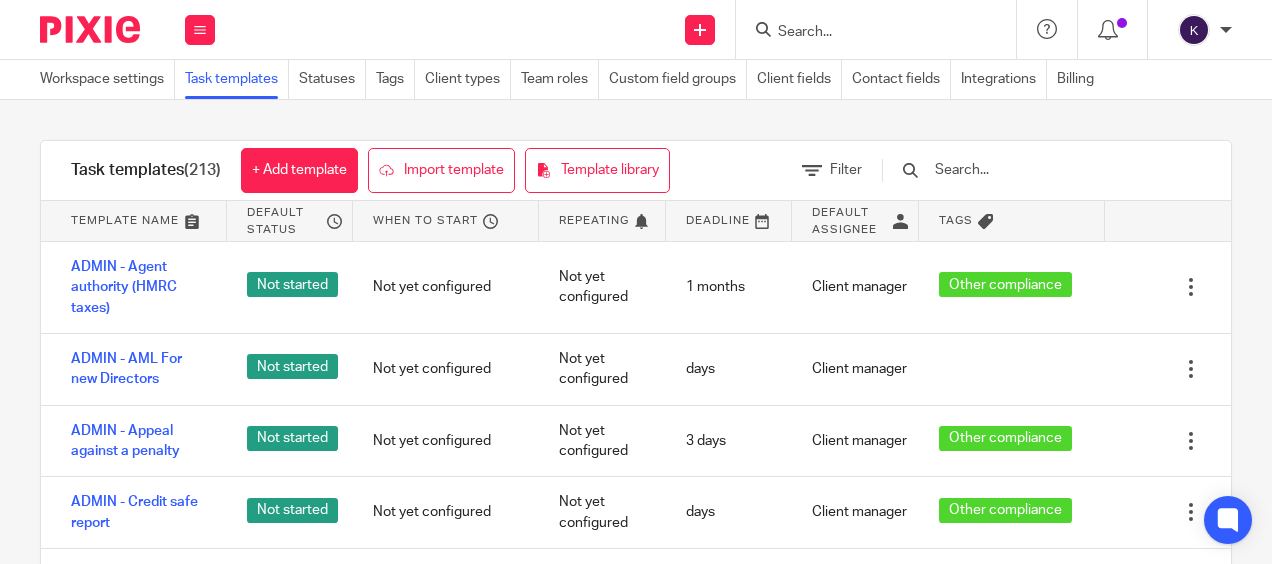 scroll, scrollTop: 0, scrollLeft: 0, axis: both 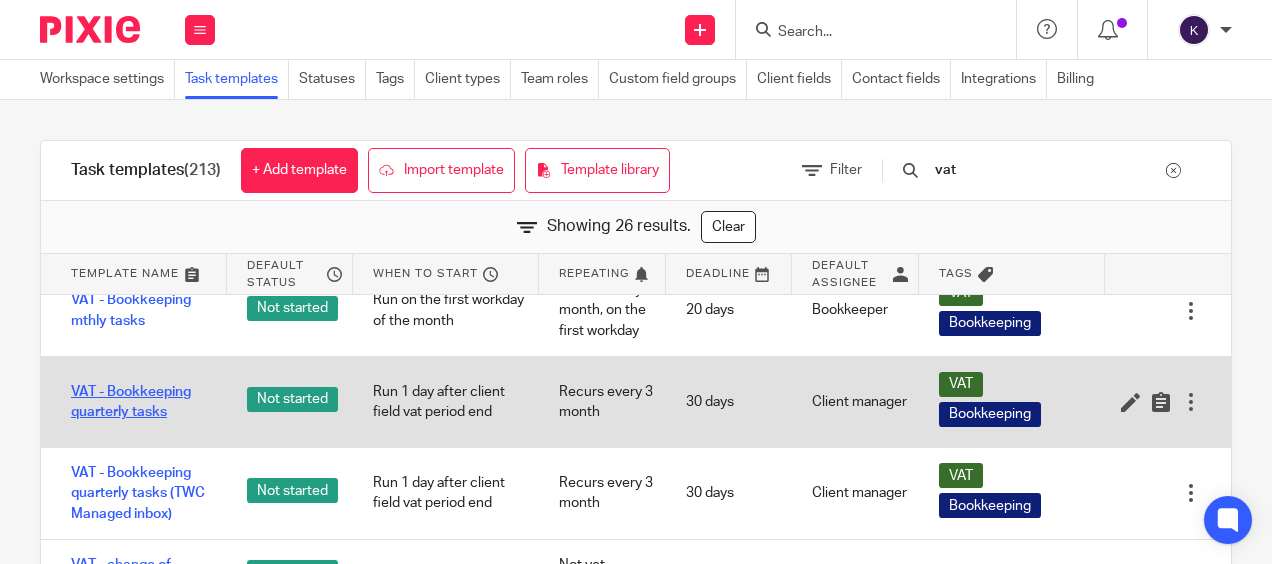 type on "vat" 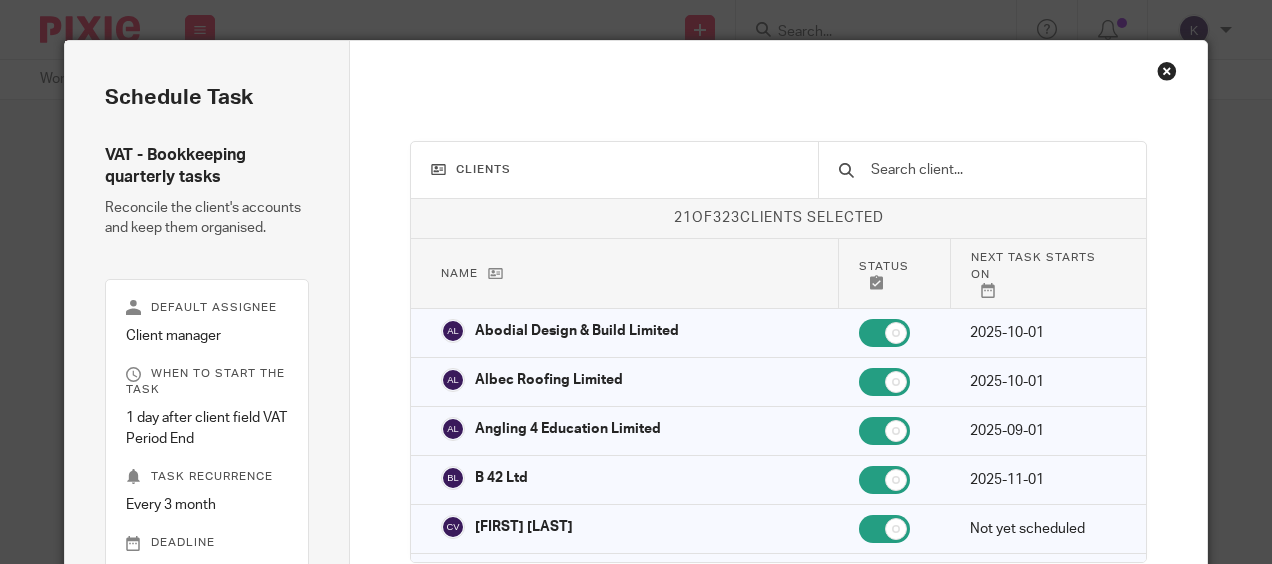 scroll, scrollTop: 0, scrollLeft: 0, axis: both 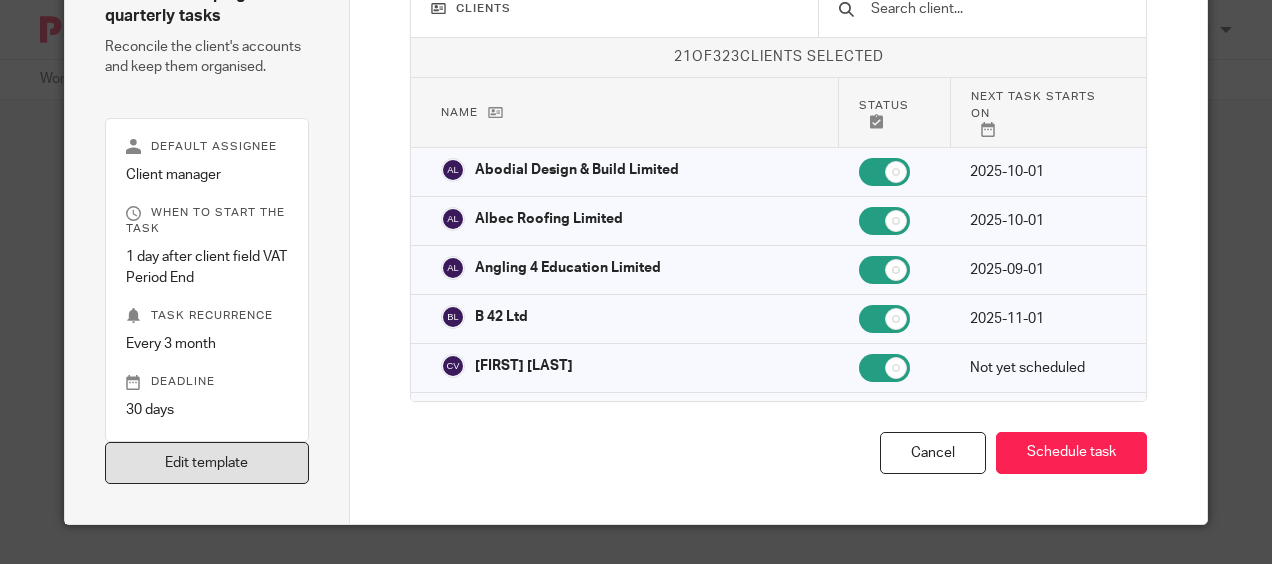 click on "Edit template" at bounding box center (207, 463) 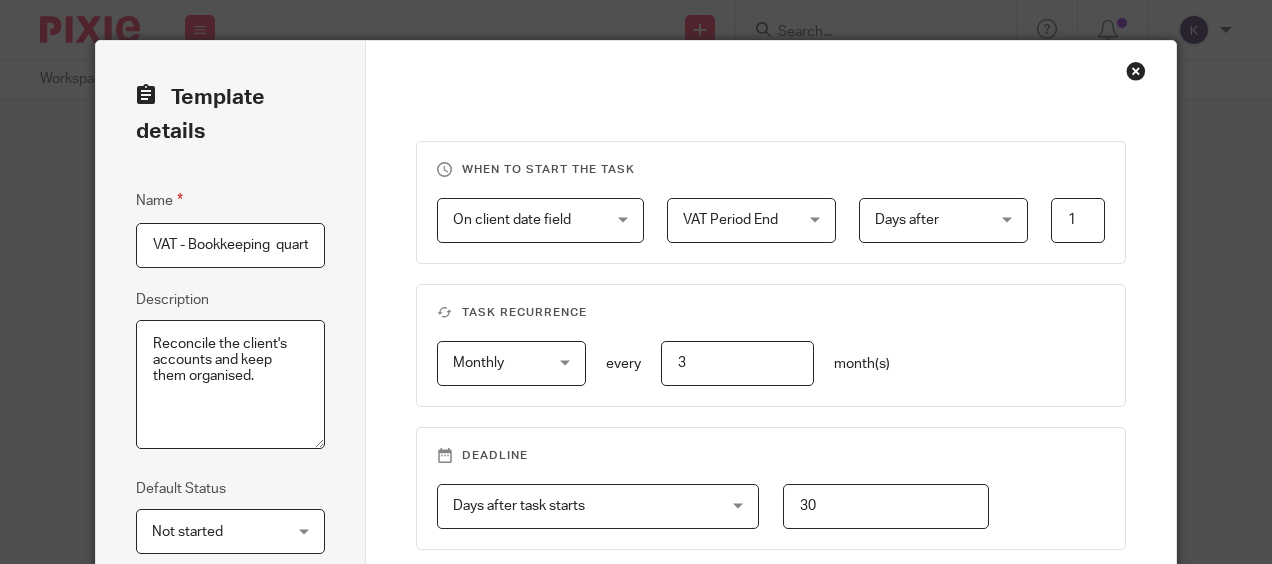 scroll, scrollTop: 0, scrollLeft: 0, axis: both 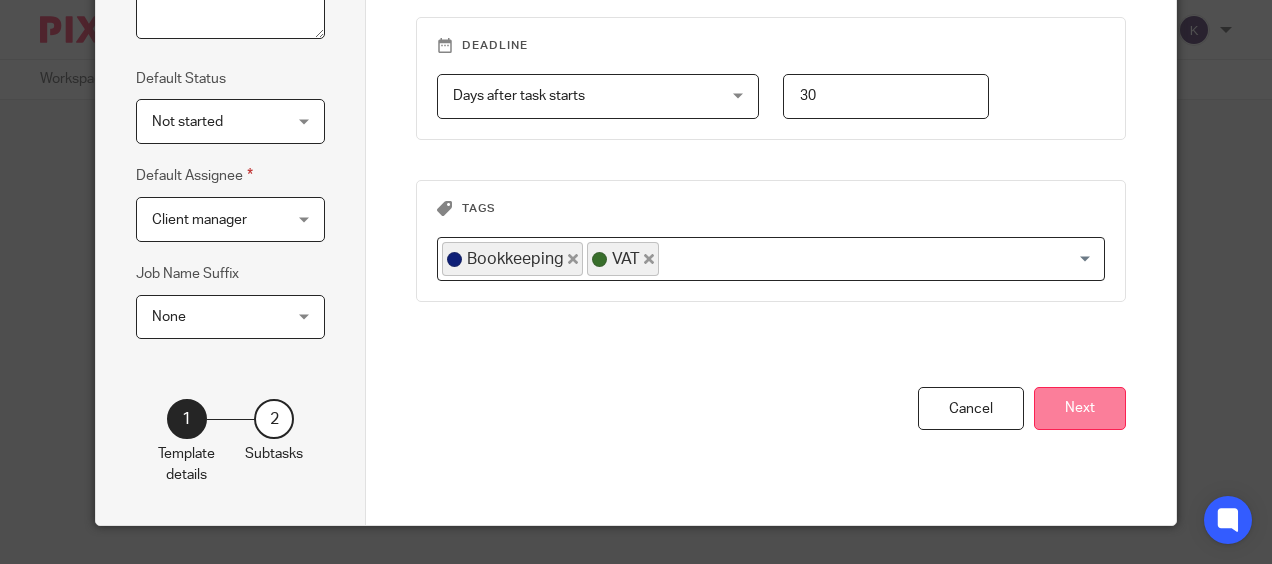 click on "Next" at bounding box center [1080, 408] 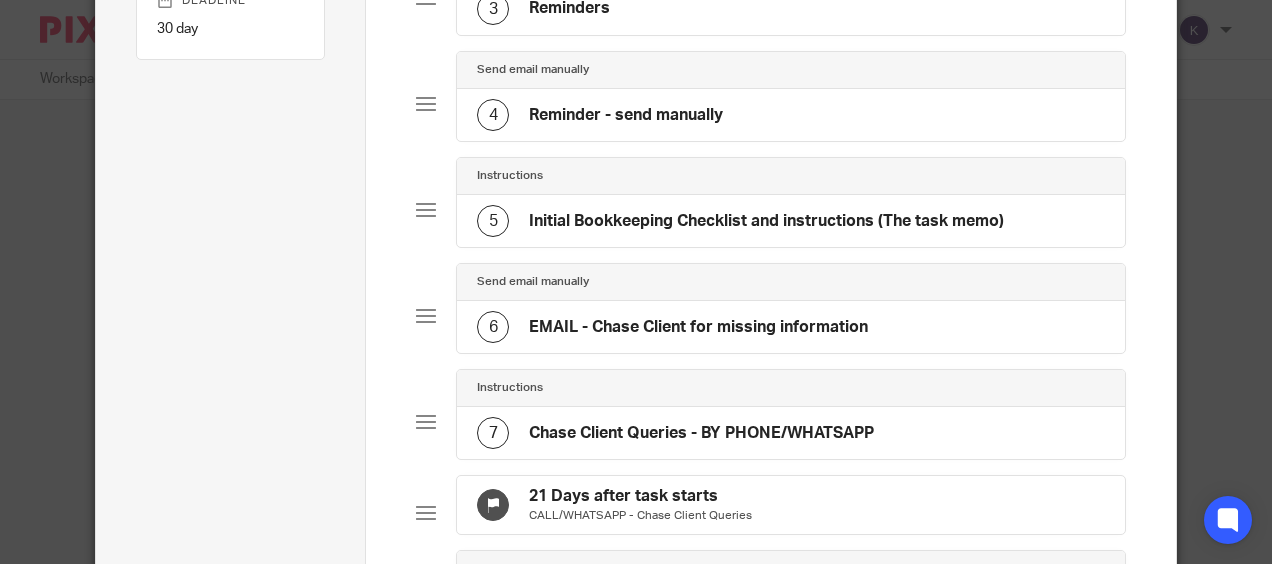 scroll, scrollTop: 0, scrollLeft: 0, axis: both 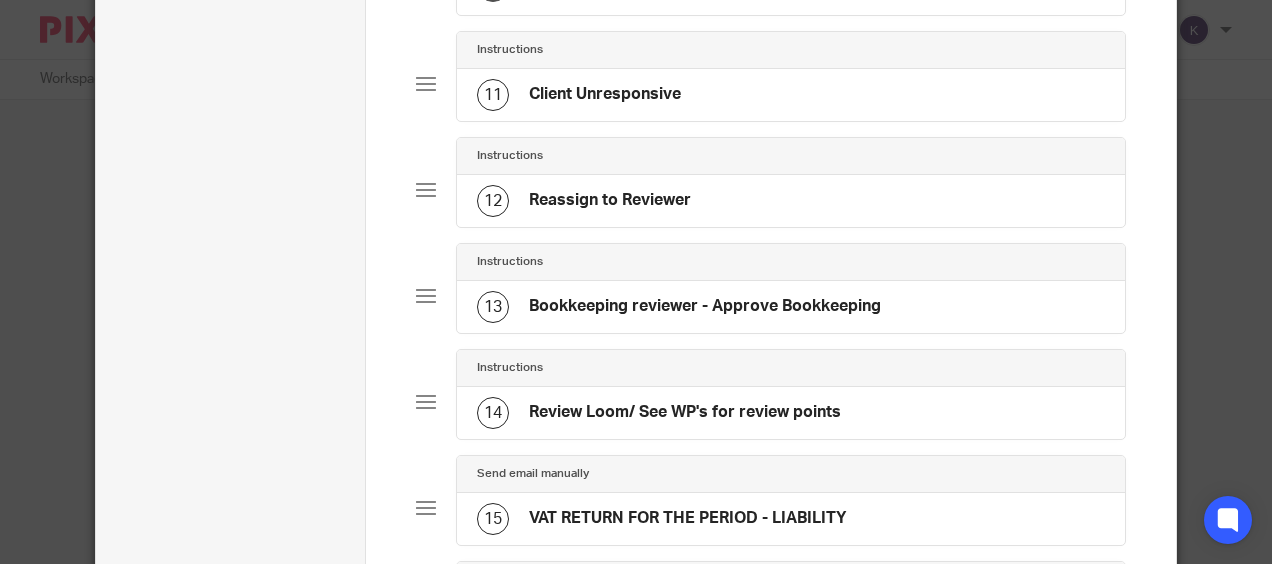 click on "11
Client Unresponsive" 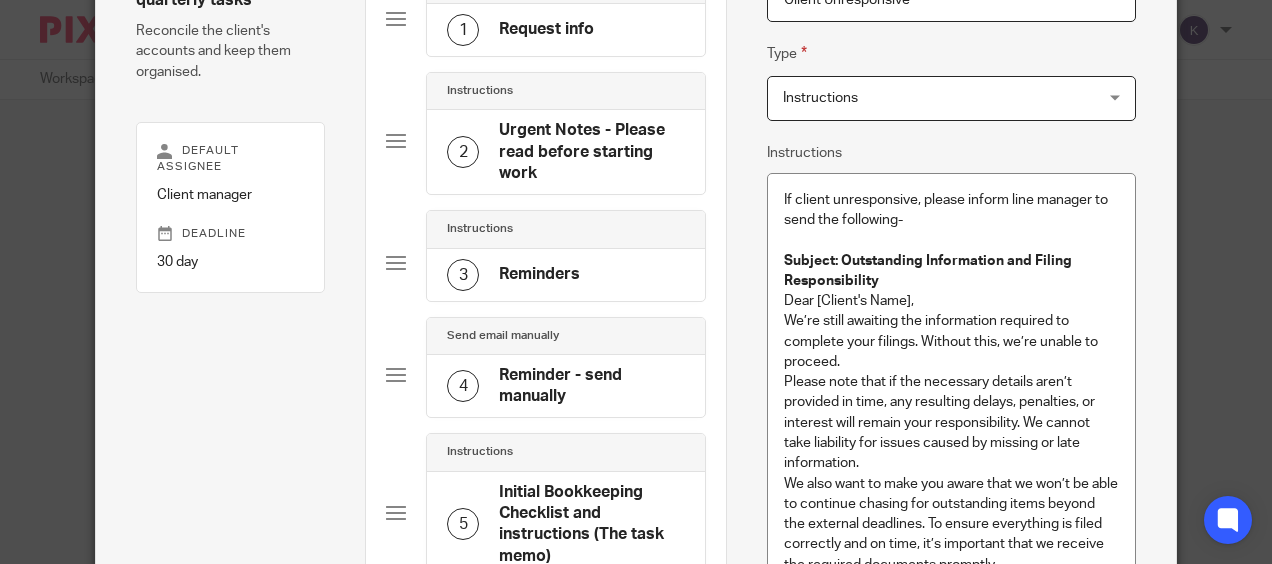 scroll, scrollTop: 0, scrollLeft: 0, axis: both 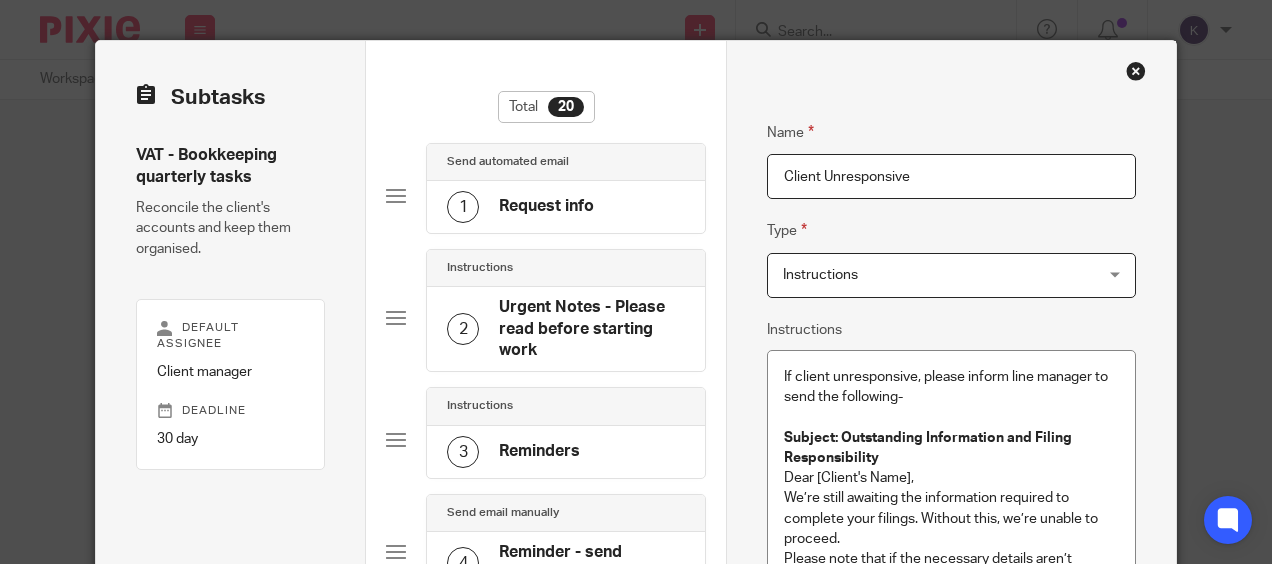 click on "Name
Request info
Type
Send automated email
Send automated email
Instructions
Document signing - request signature
Send automated email
Send email manually
Internal deadline
JobTemplate::TaskAutoEmail
Email sender
Client manager
Client manager
Task assignee
Client manager
client_manager
Email recipient
Primary contact or client email
Primary contact or client email
Primary contact or client email
client_primary_contact
Email subject
VAT RETURN INFORMATION REQUEST
Email message
Hi [[Contact: First name]] , VAT Return Information Request. [[Client: VAT Period End]] .   ." at bounding box center (951, 1338) 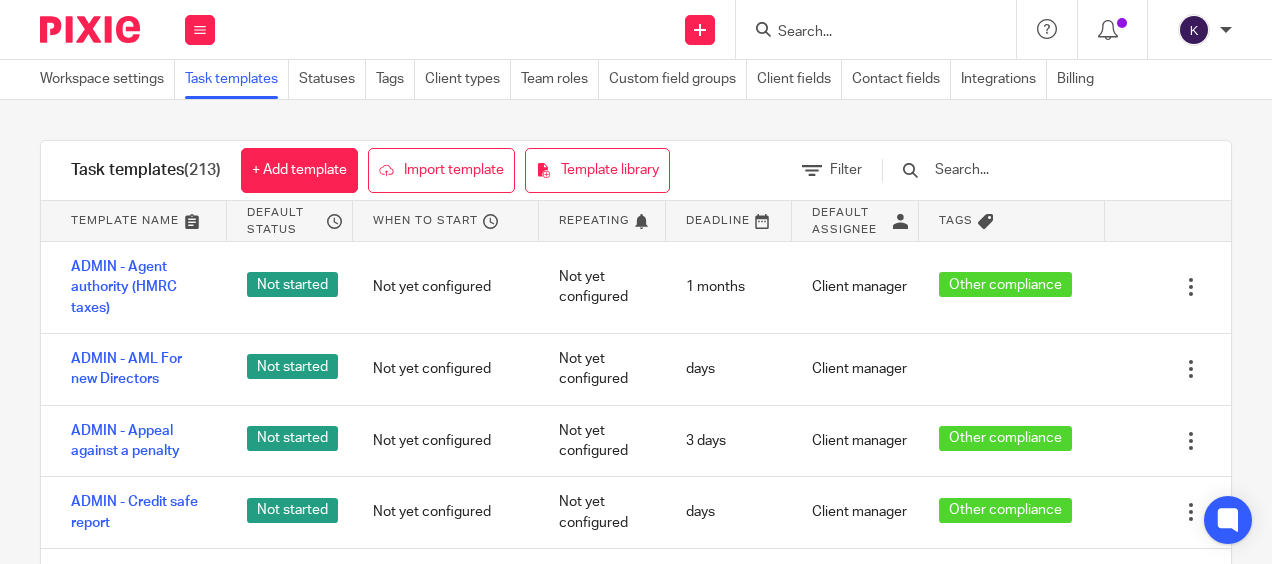 scroll, scrollTop: 0, scrollLeft: 0, axis: both 